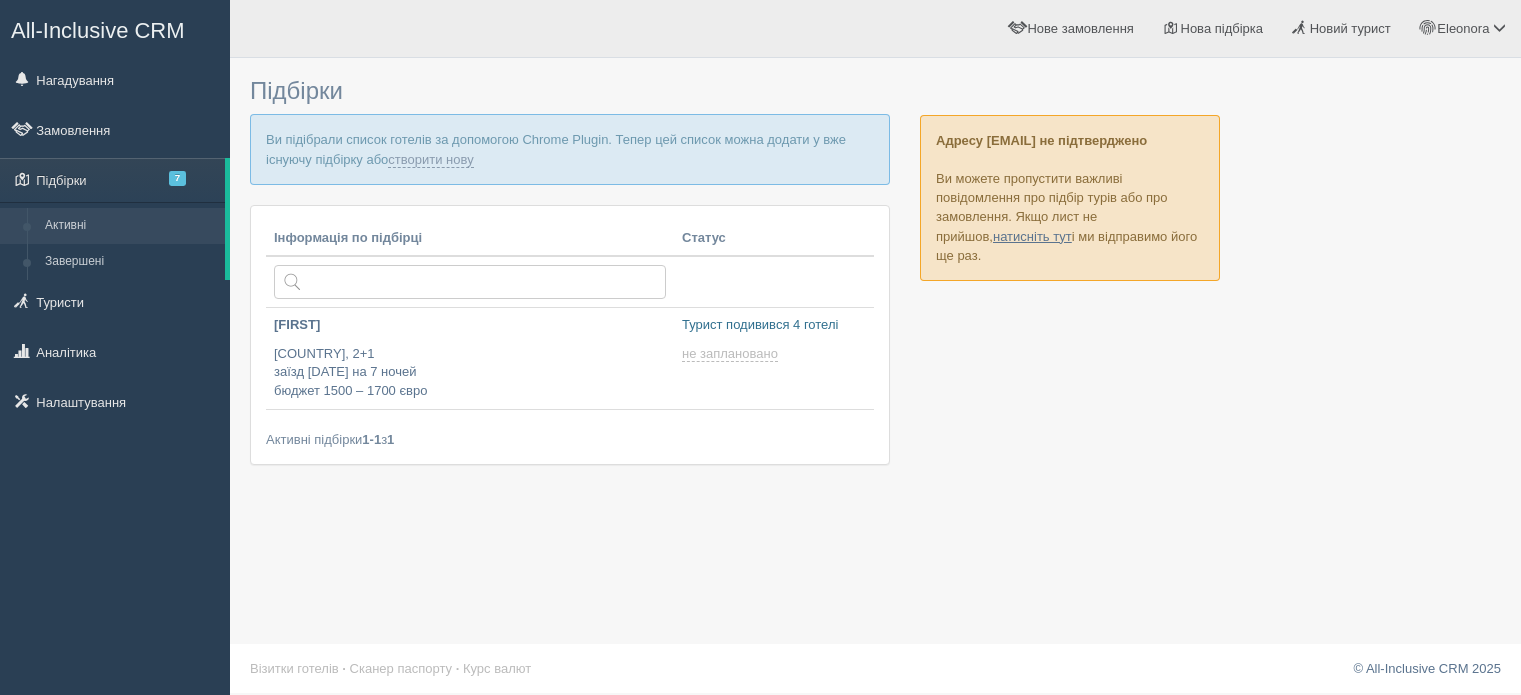 scroll, scrollTop: 0, scrollLeft: 0, axis: both 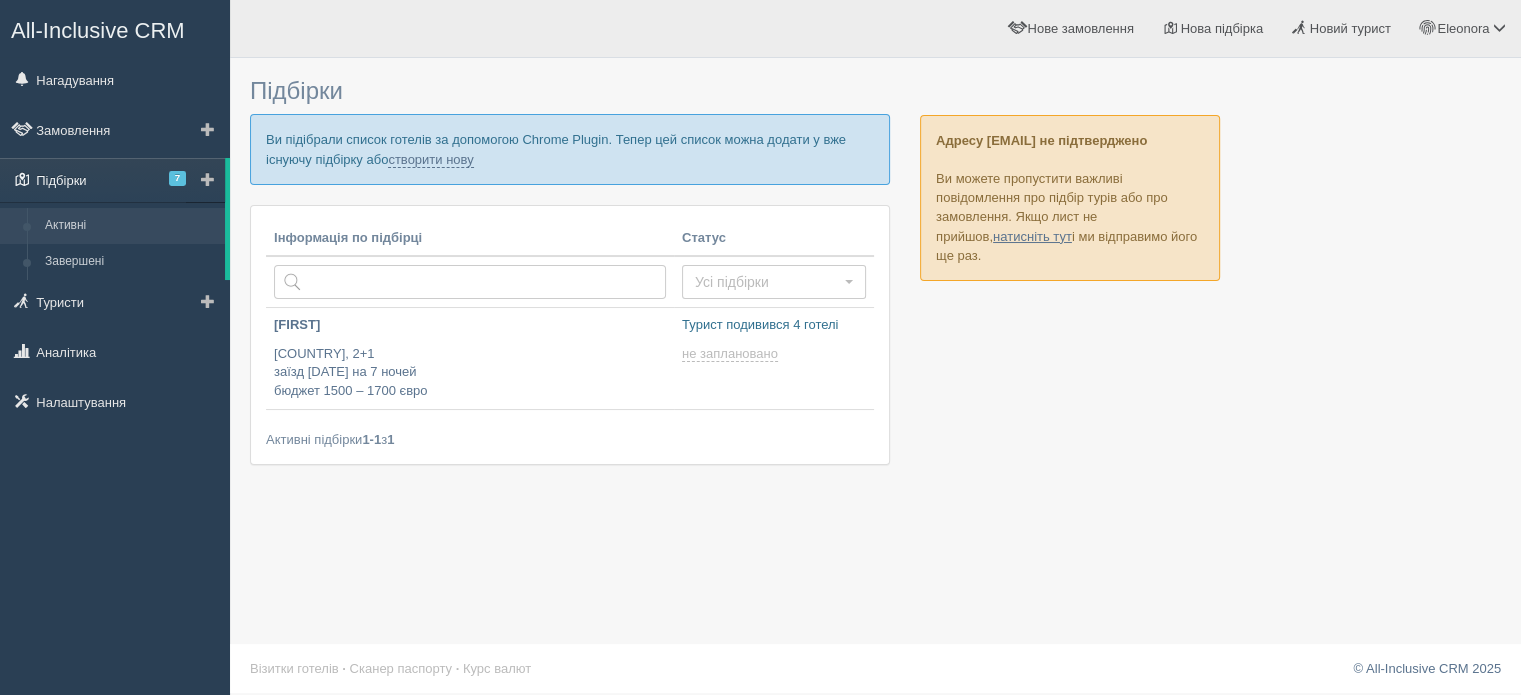click on "Підбірки 7" at bounding box center (112, 180) 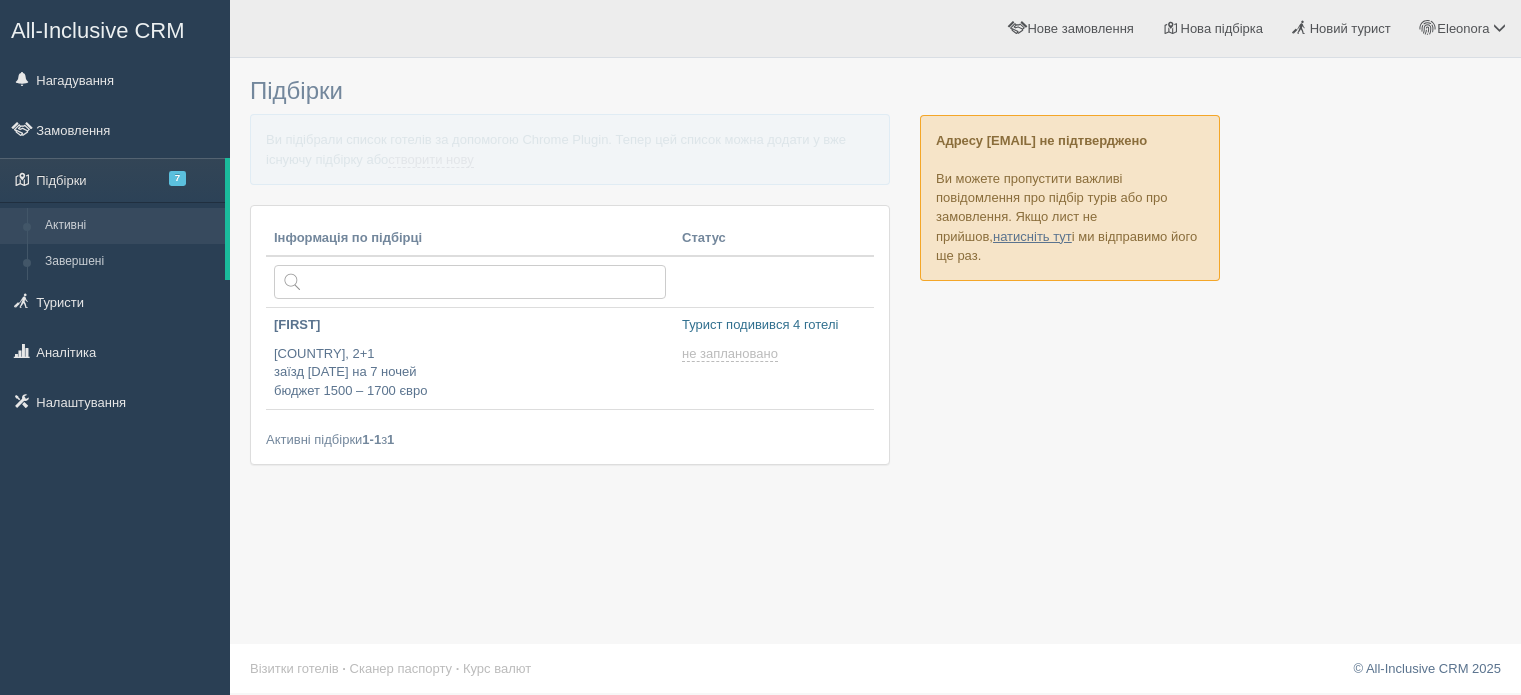 scroll, scrollTop: 0, scrollLeft: 0, axis: both 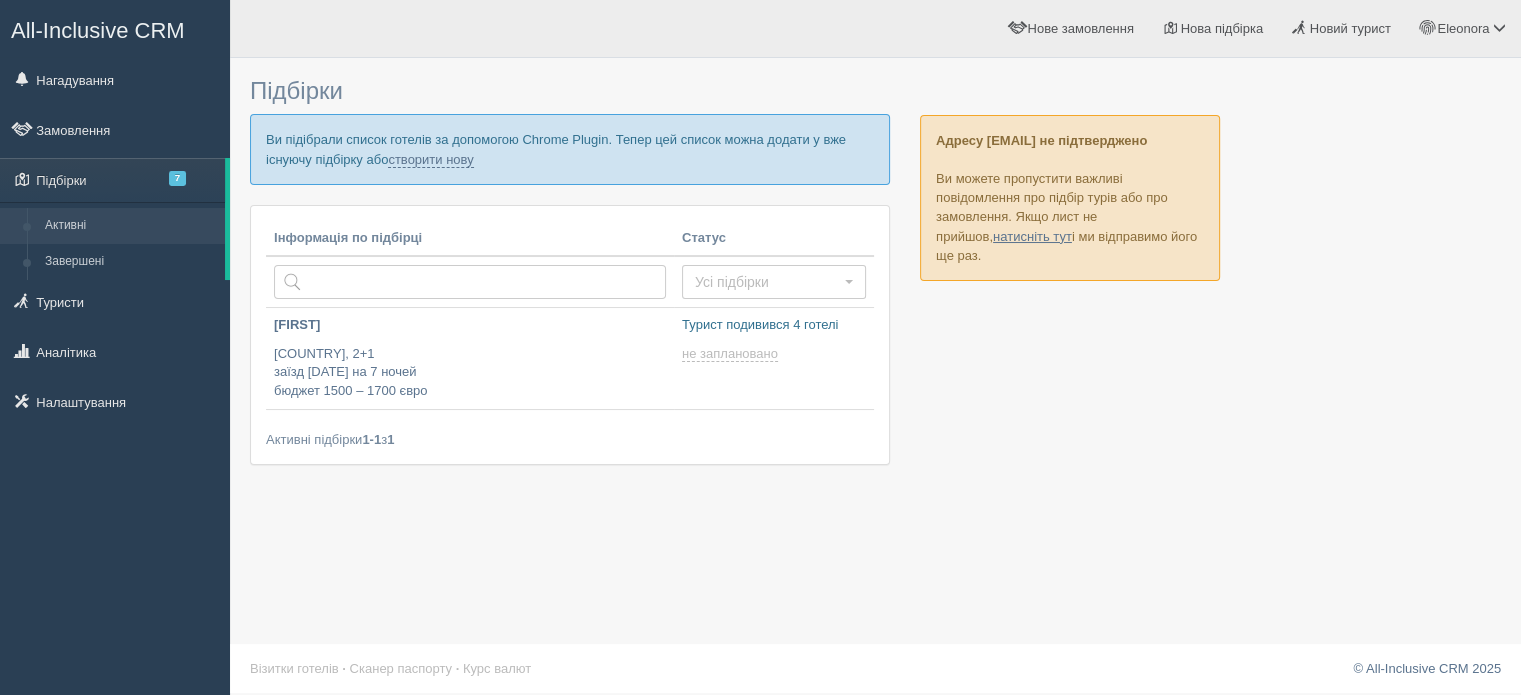 click on "Активні підбірки  1-1  з  1" at bounding box center (570, 439) 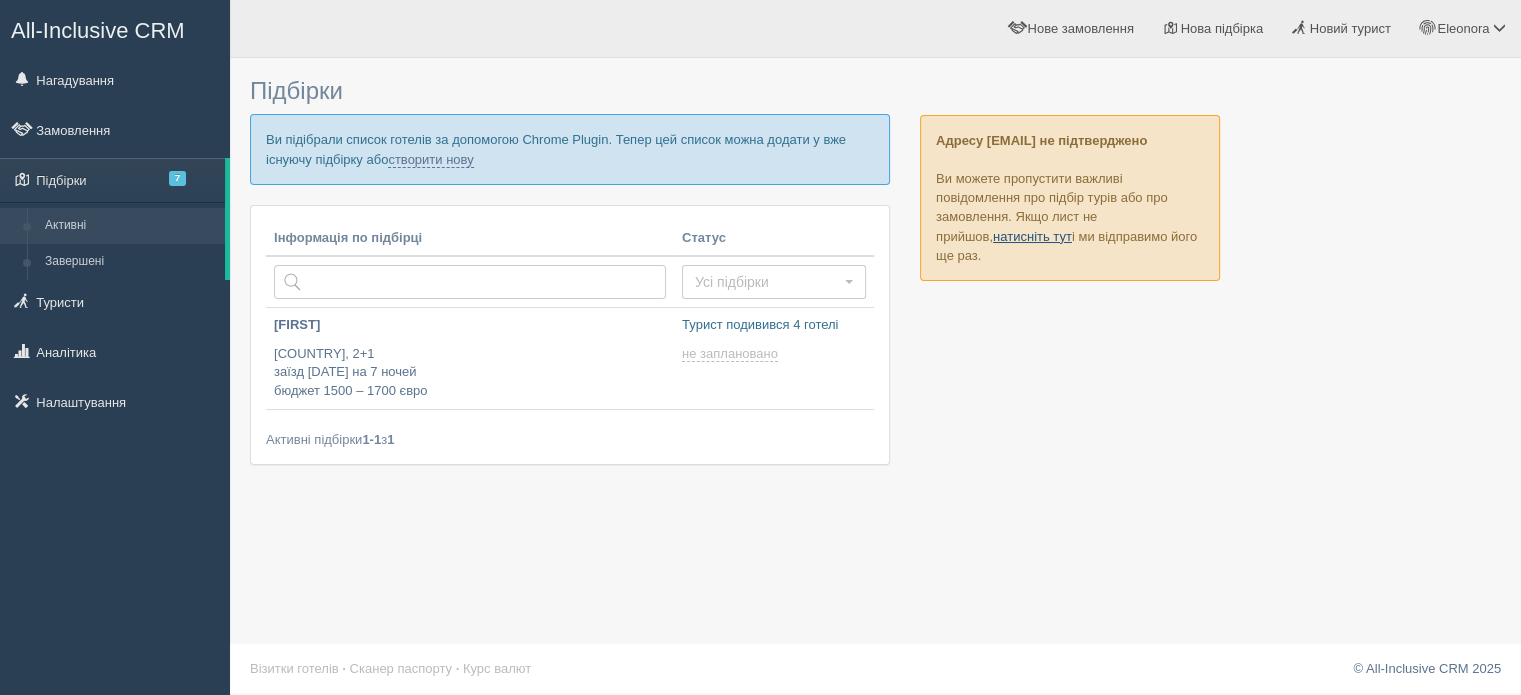 click on "натисніть тут" at bounding box center (1032, 236) 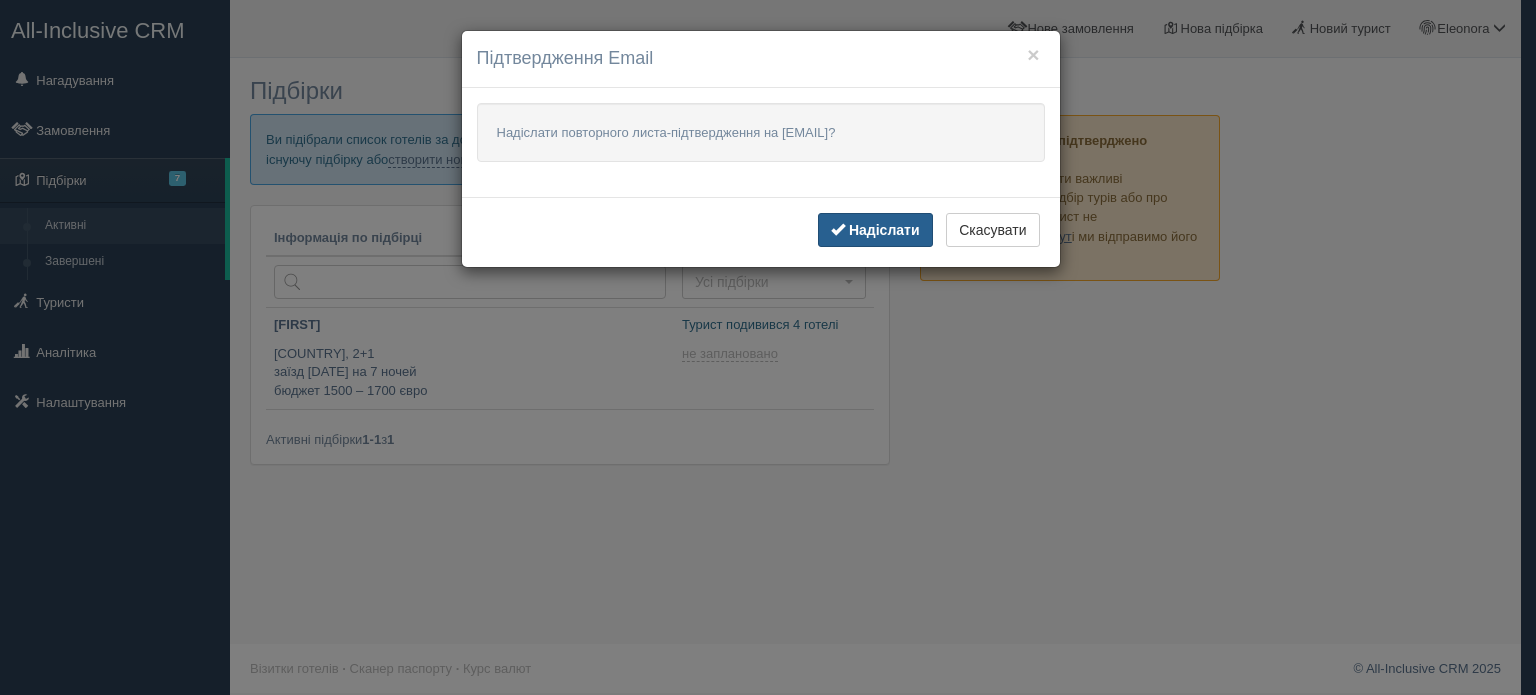 click on "Надіслати" at bounding box center [884, 230] 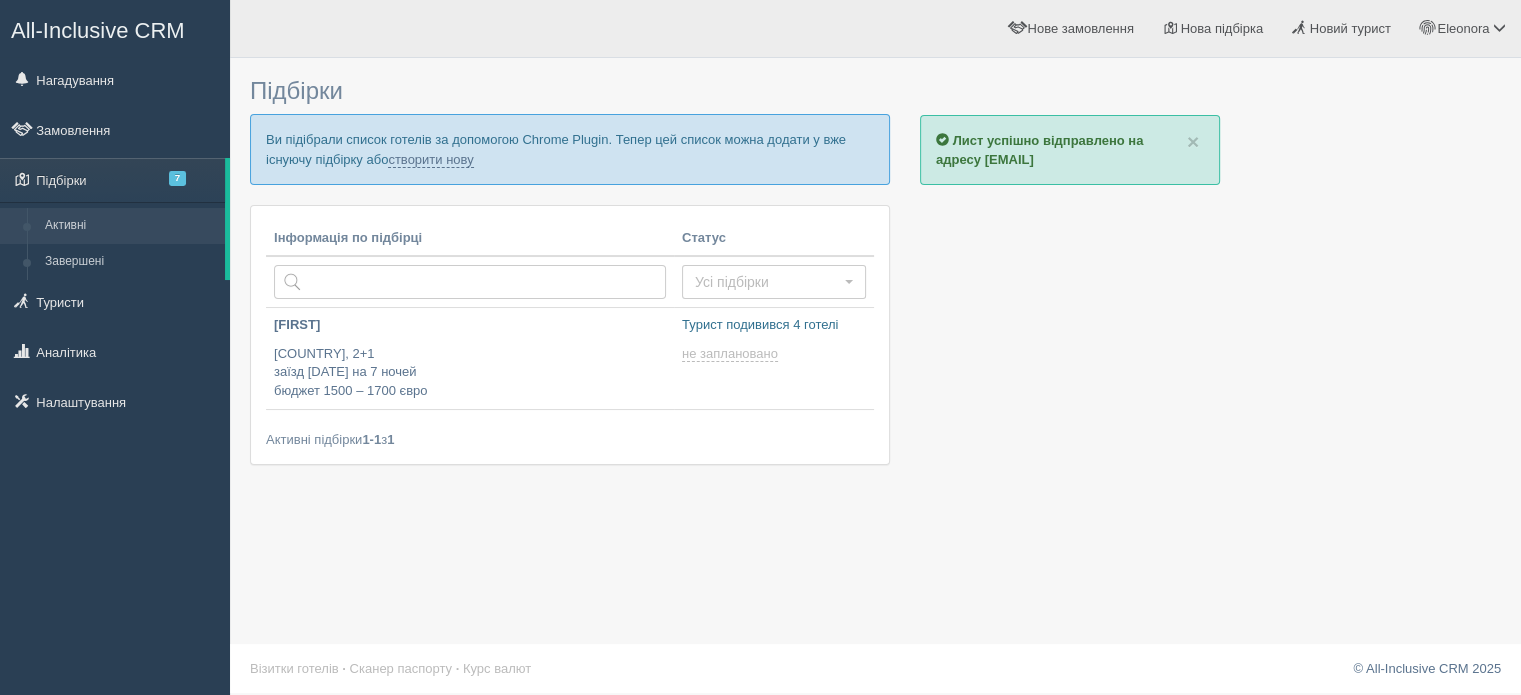 click on "Інформація по підбірці" at bounding box center [470, 239] 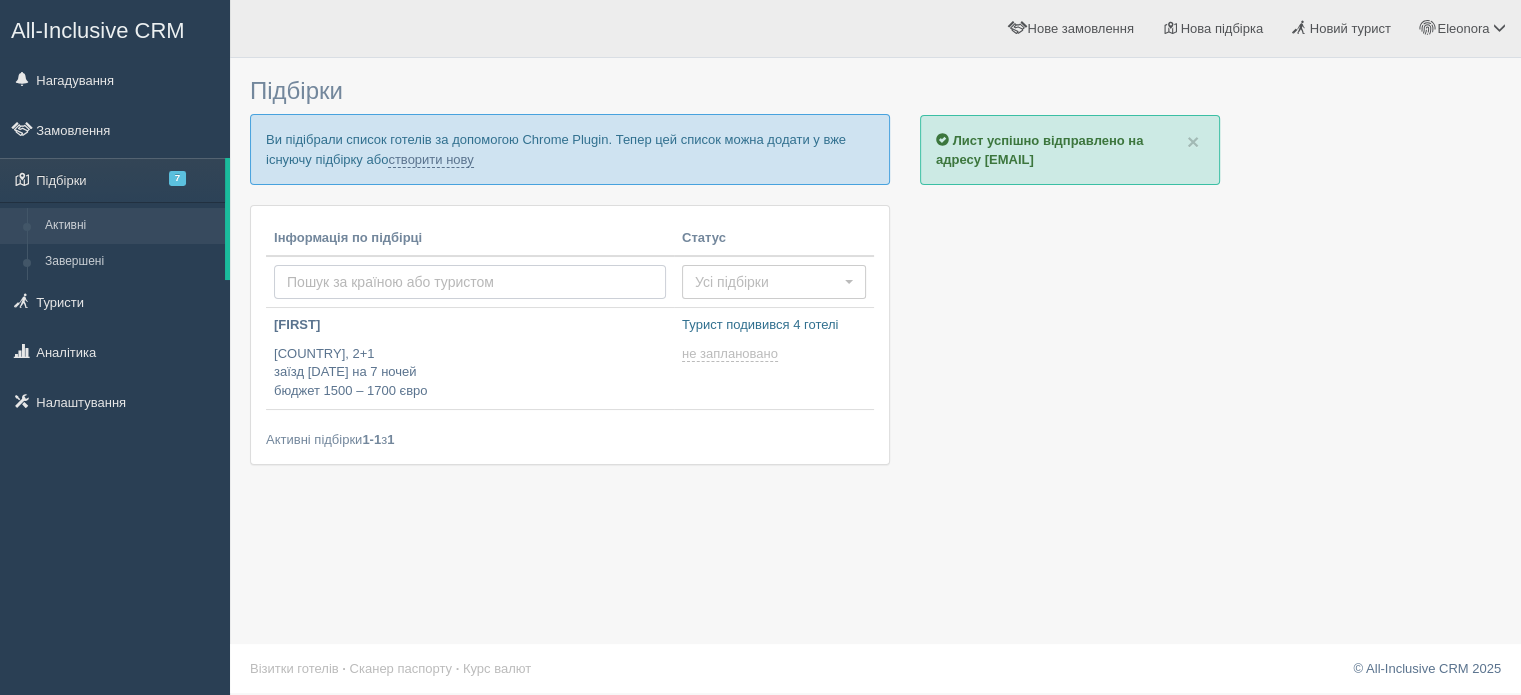 click at bounding box center (470, 282) 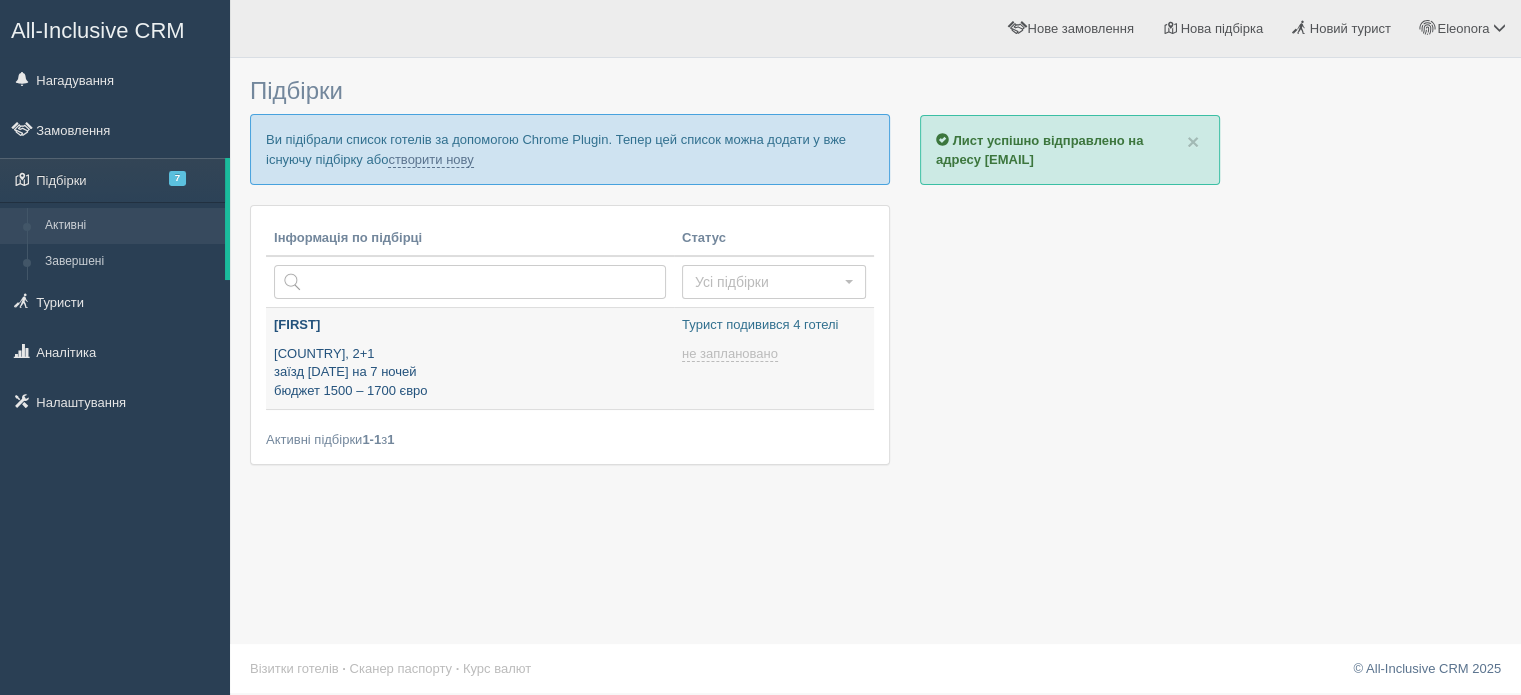 click on "Іспанія, 2+1 заїзд 17 вересня на 7 ночей бюджет 1500 – 1700 євро" at bounding box center [470, 373] 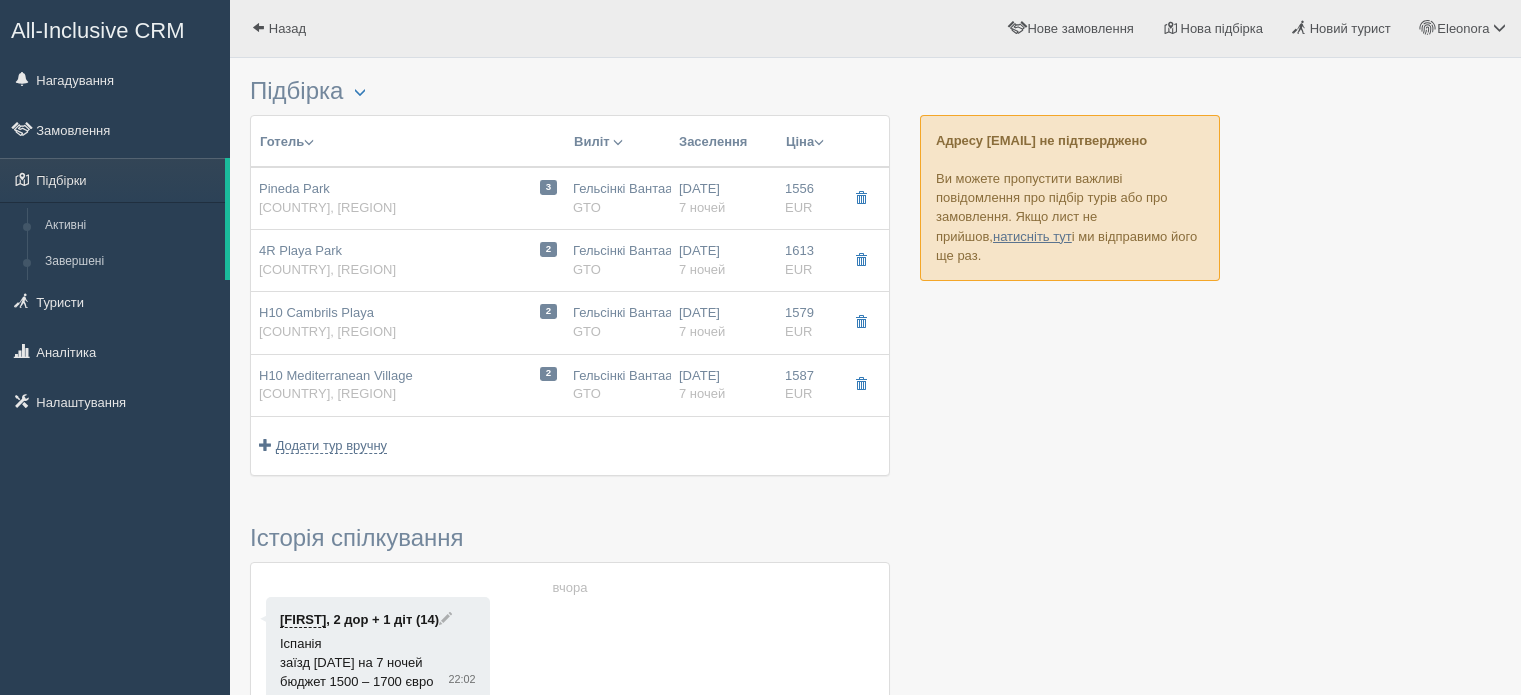 scroll, scrollTop: 0, scrollLeft: 0, axis: both 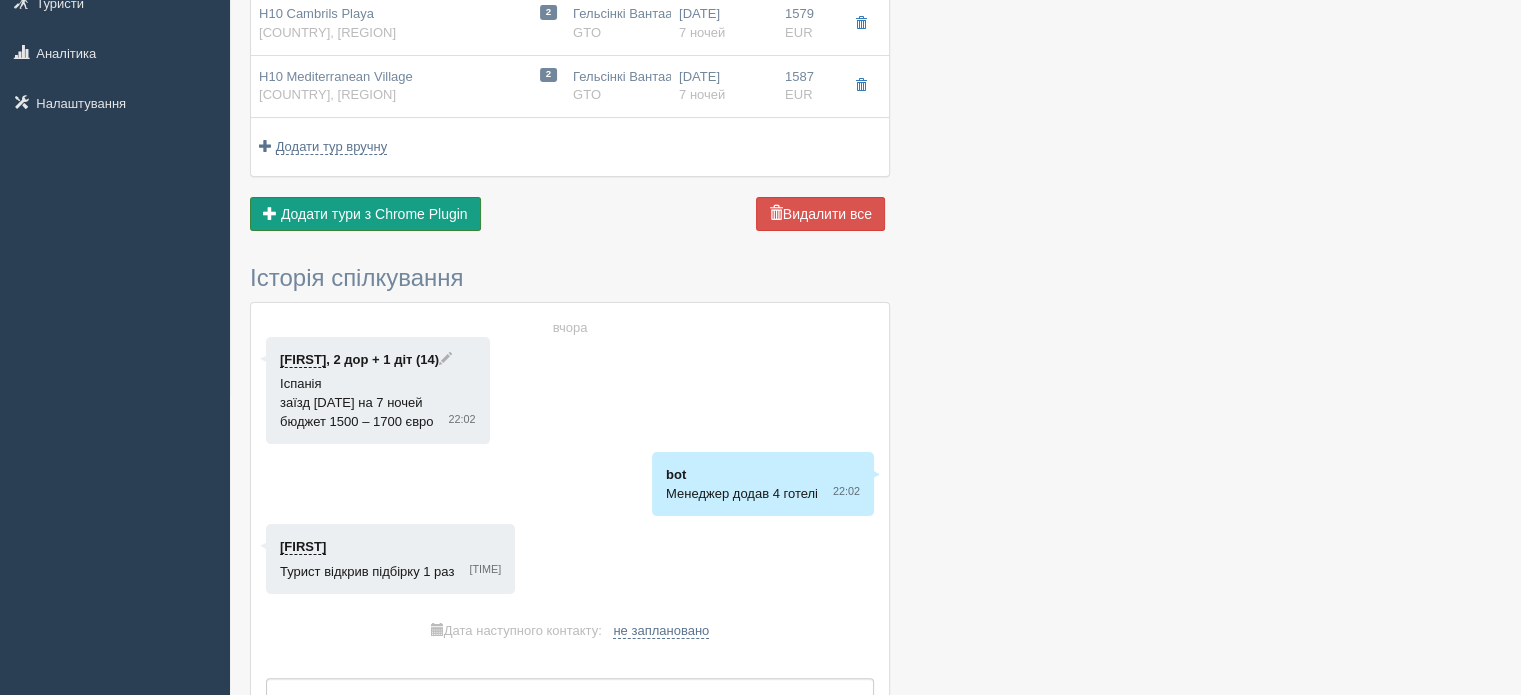 click on "Додати тури з Chrome Plugin" at bounding box center [374, 214] 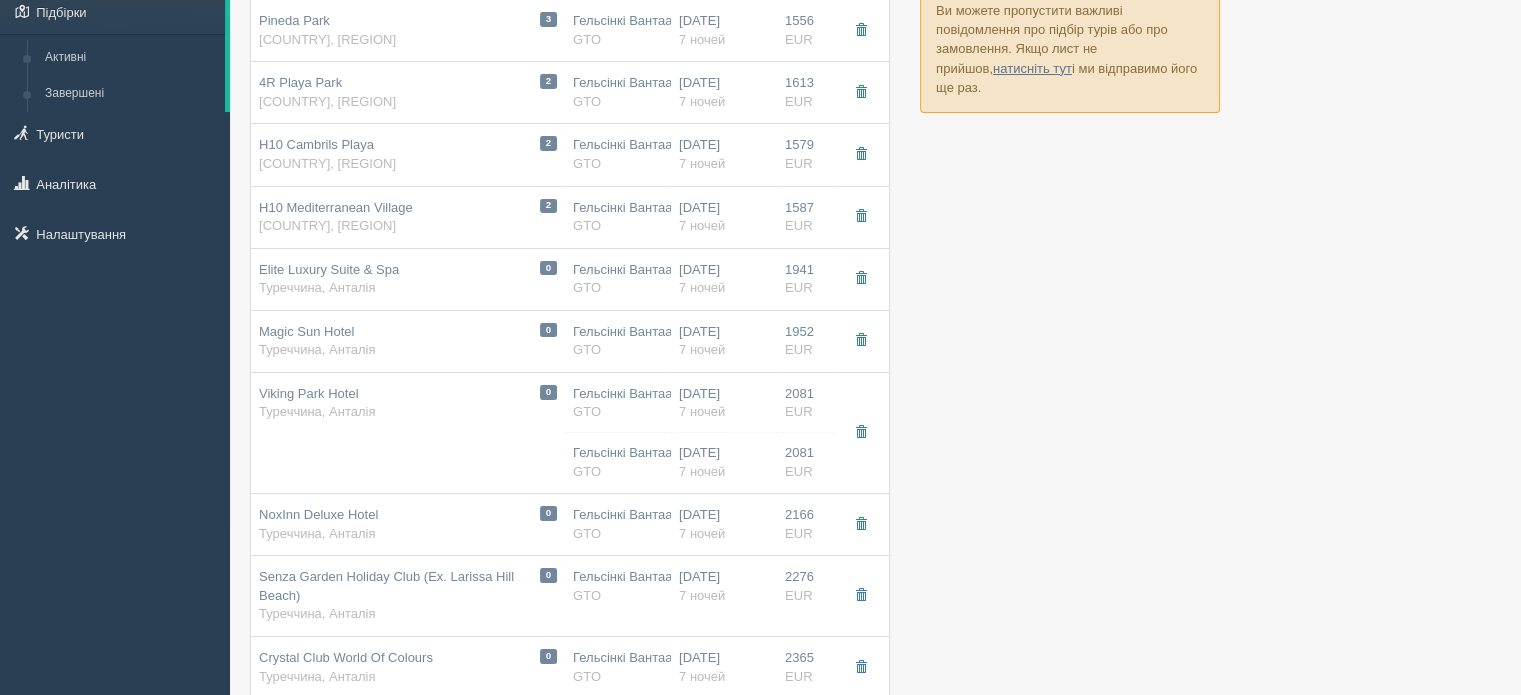 scroll, scrollTop: 139, scrollLeft: 0, axis: vertical 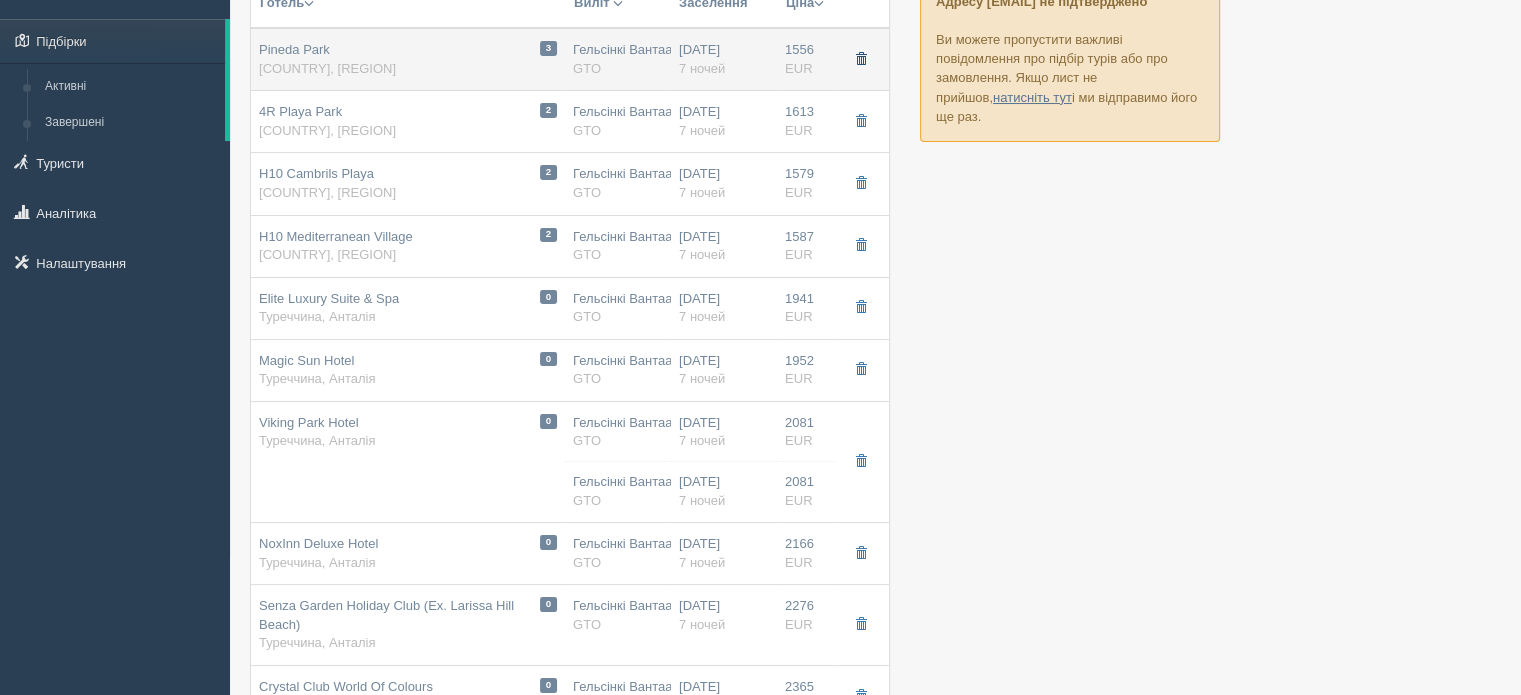 click at bounding box center (861, 59) 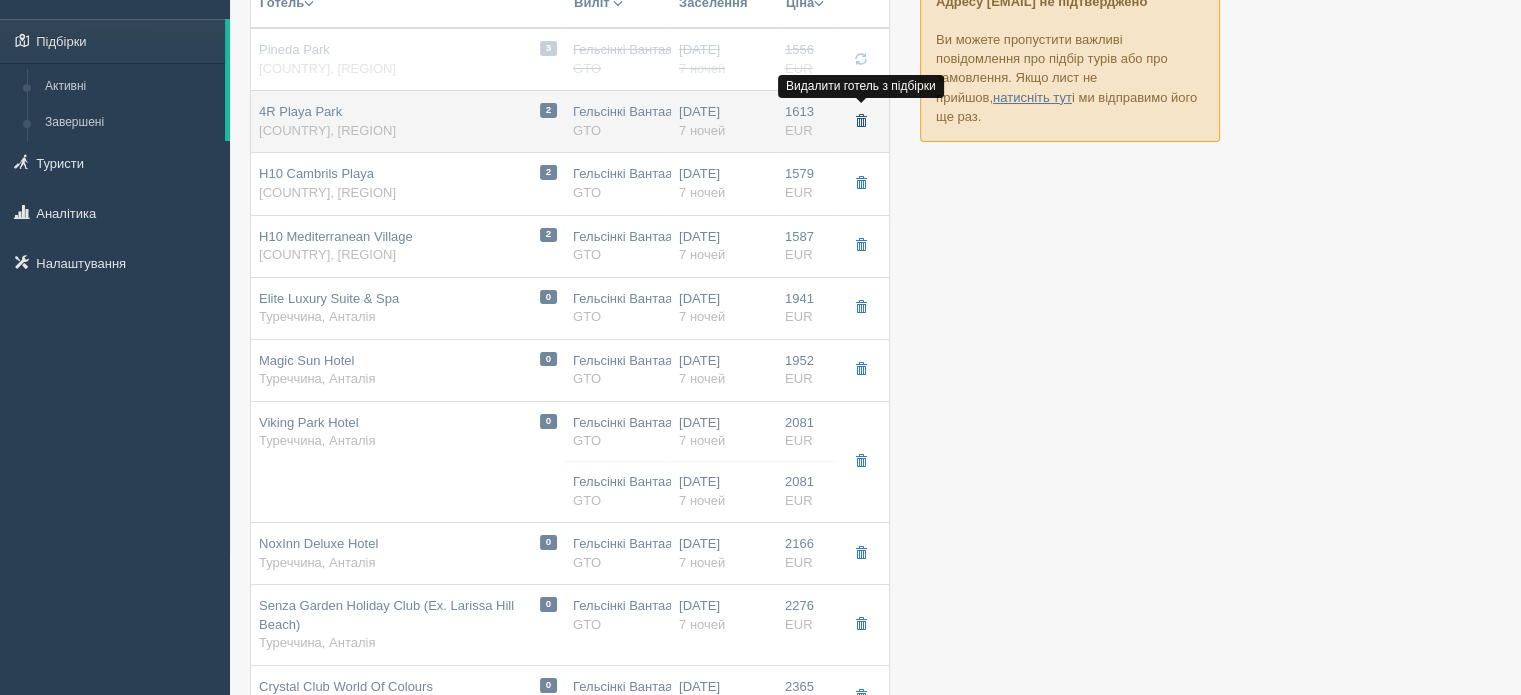 click at bounding box center (861, 121) 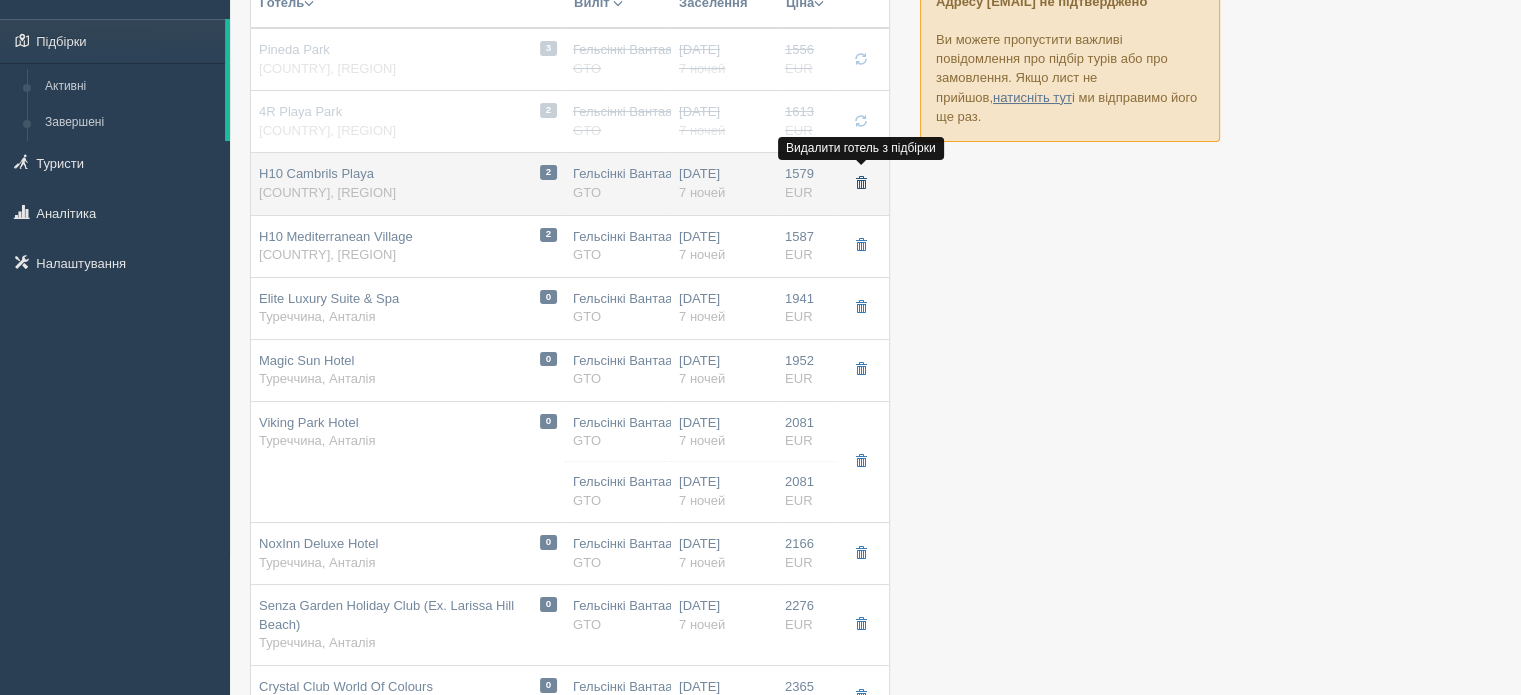 click at bounding box center (861, 184) 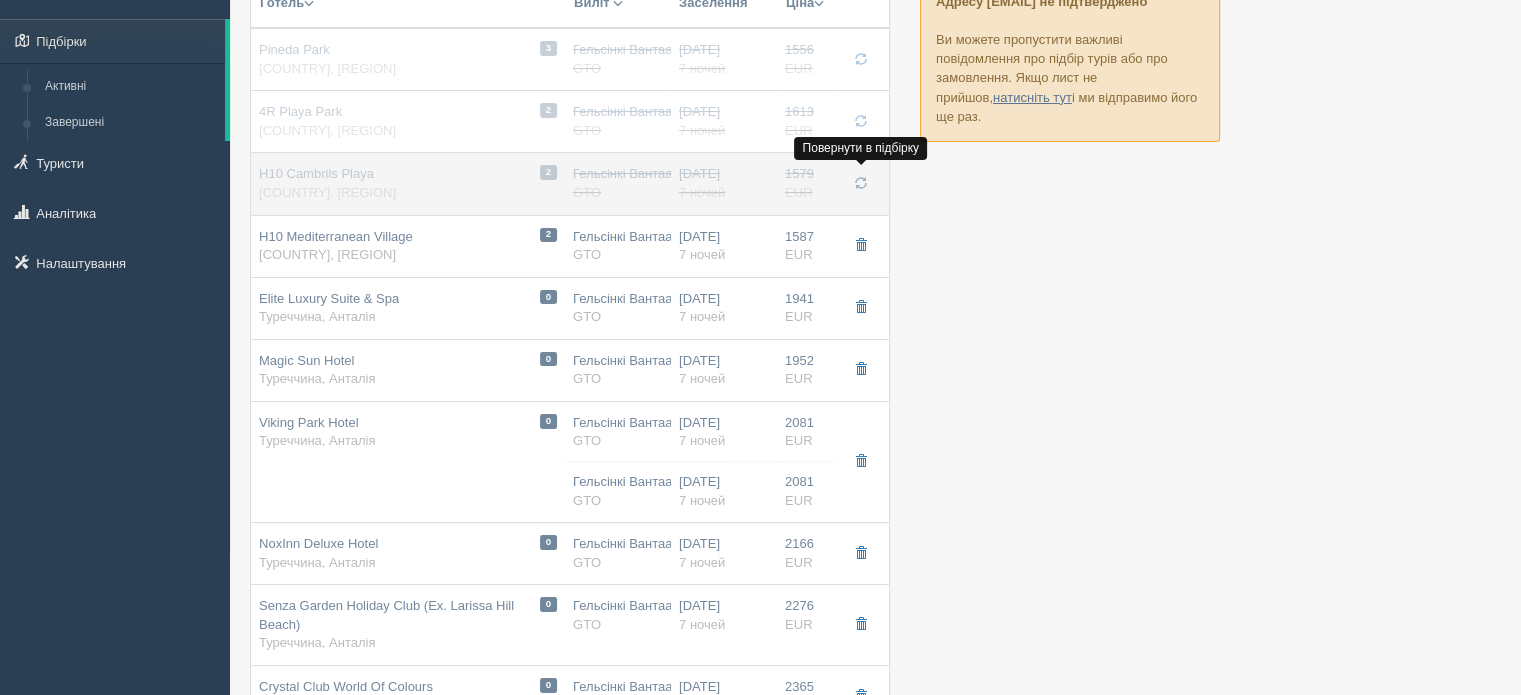 click at bounding box center [861, 183] 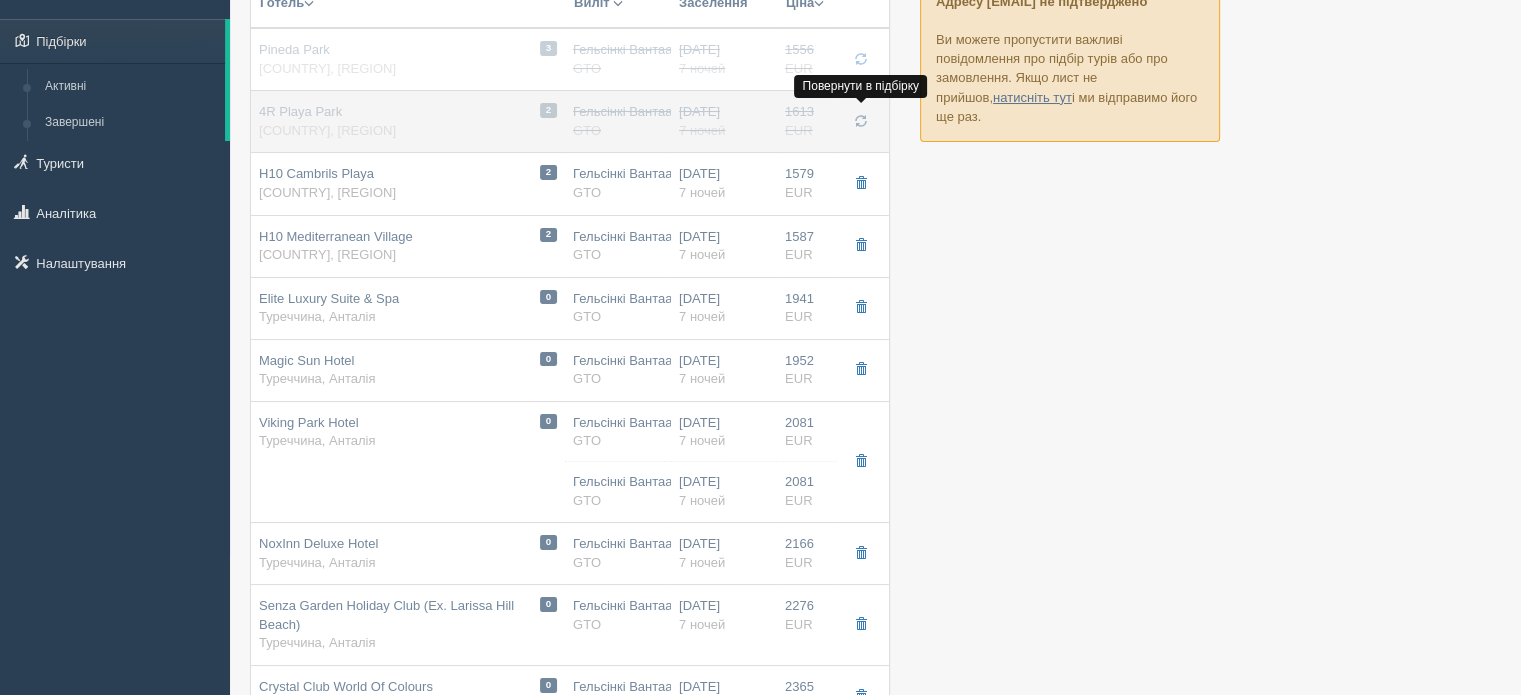 click at bounding box center (861, 121) 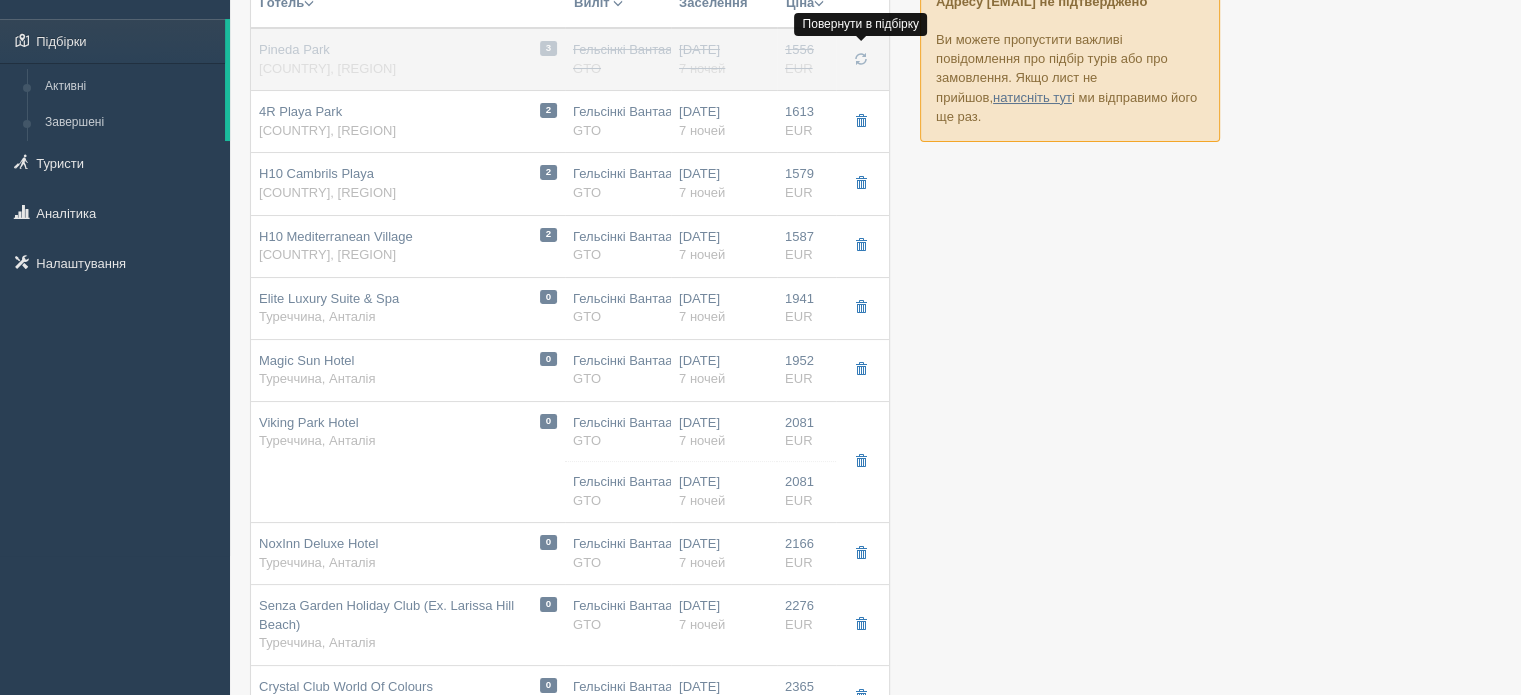 click at bounding box center (861, 60) 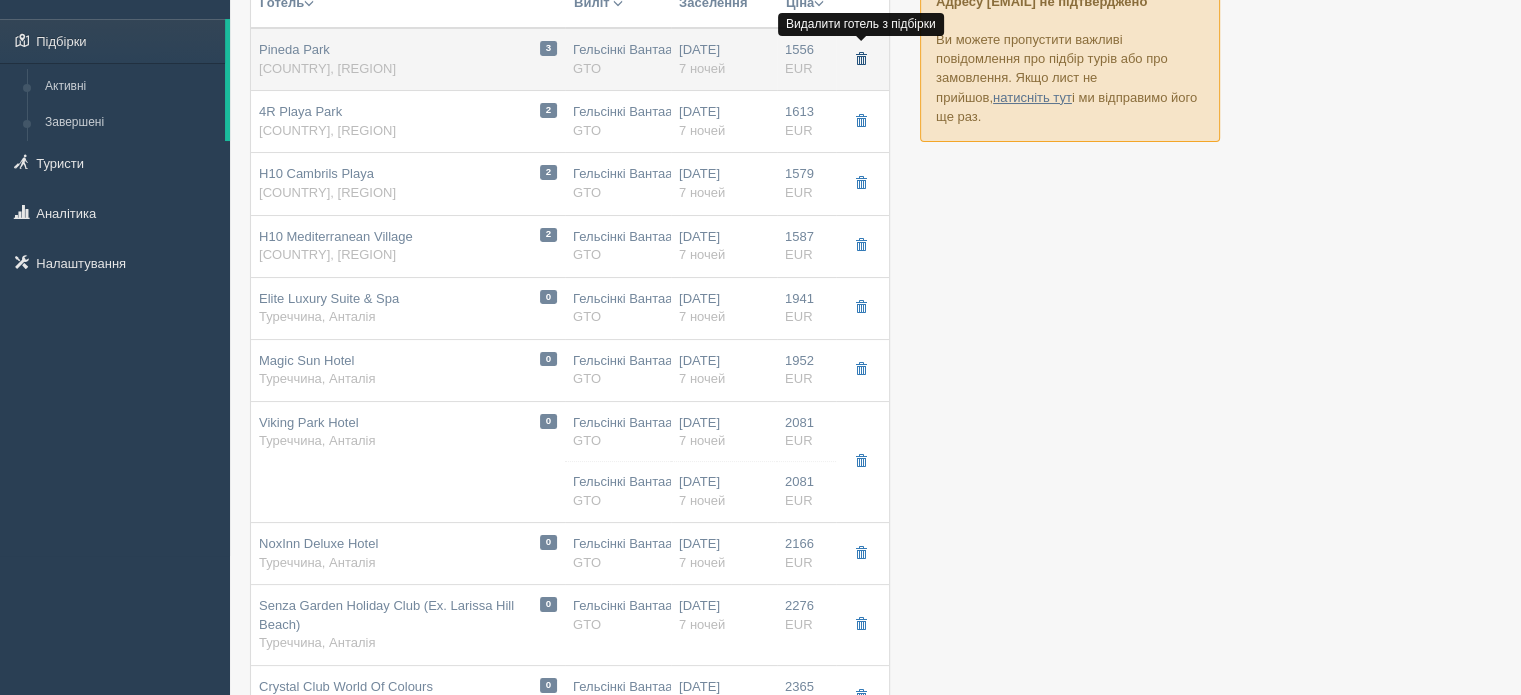 click at bounding box center [861, 60] 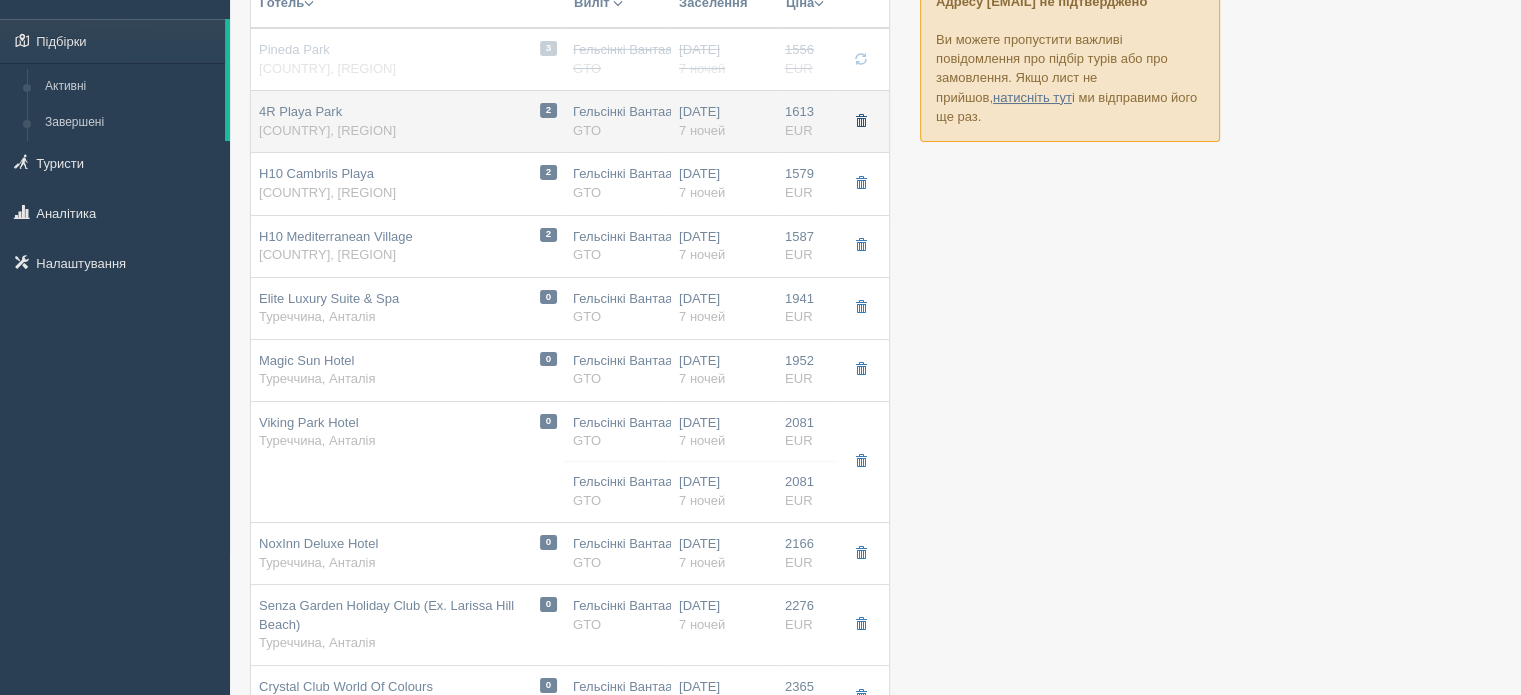 click at bounding box center (0, 0) 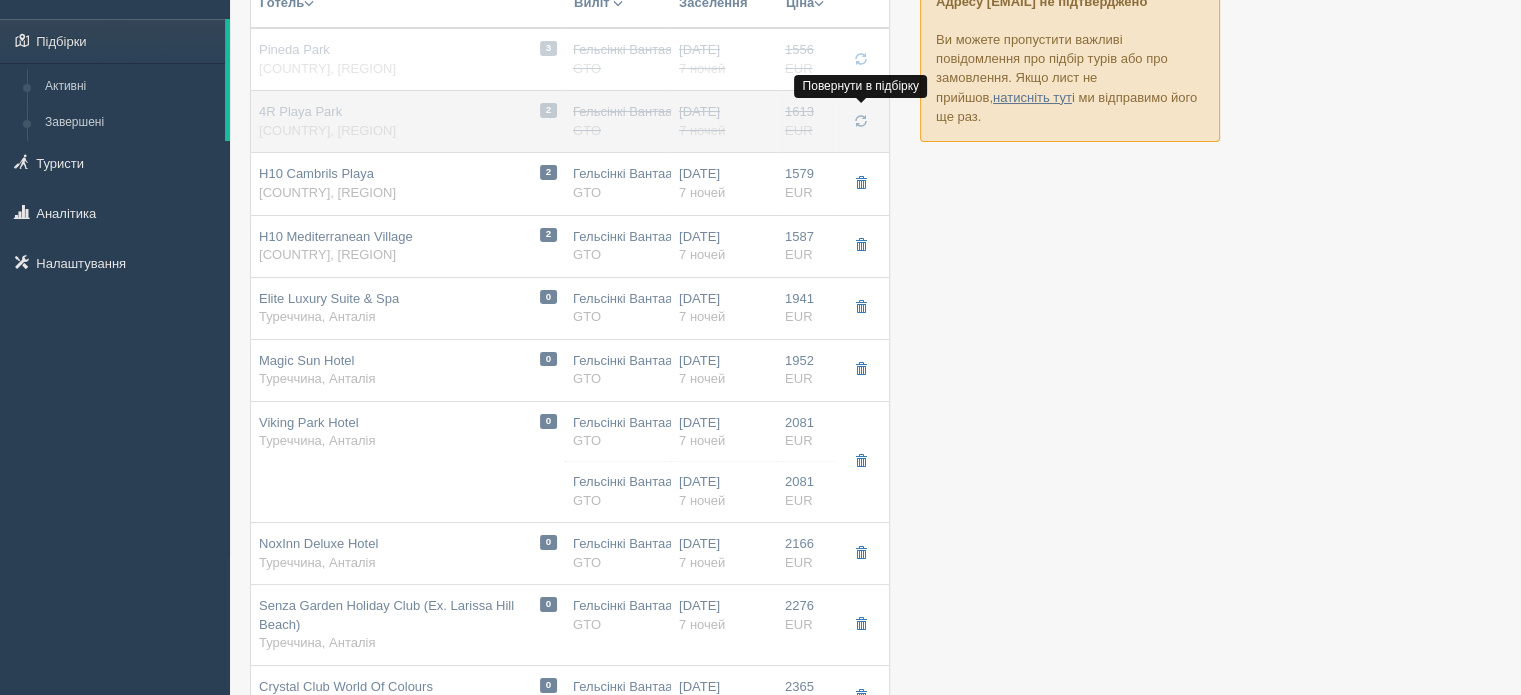 click at bounding box center [861, 122] 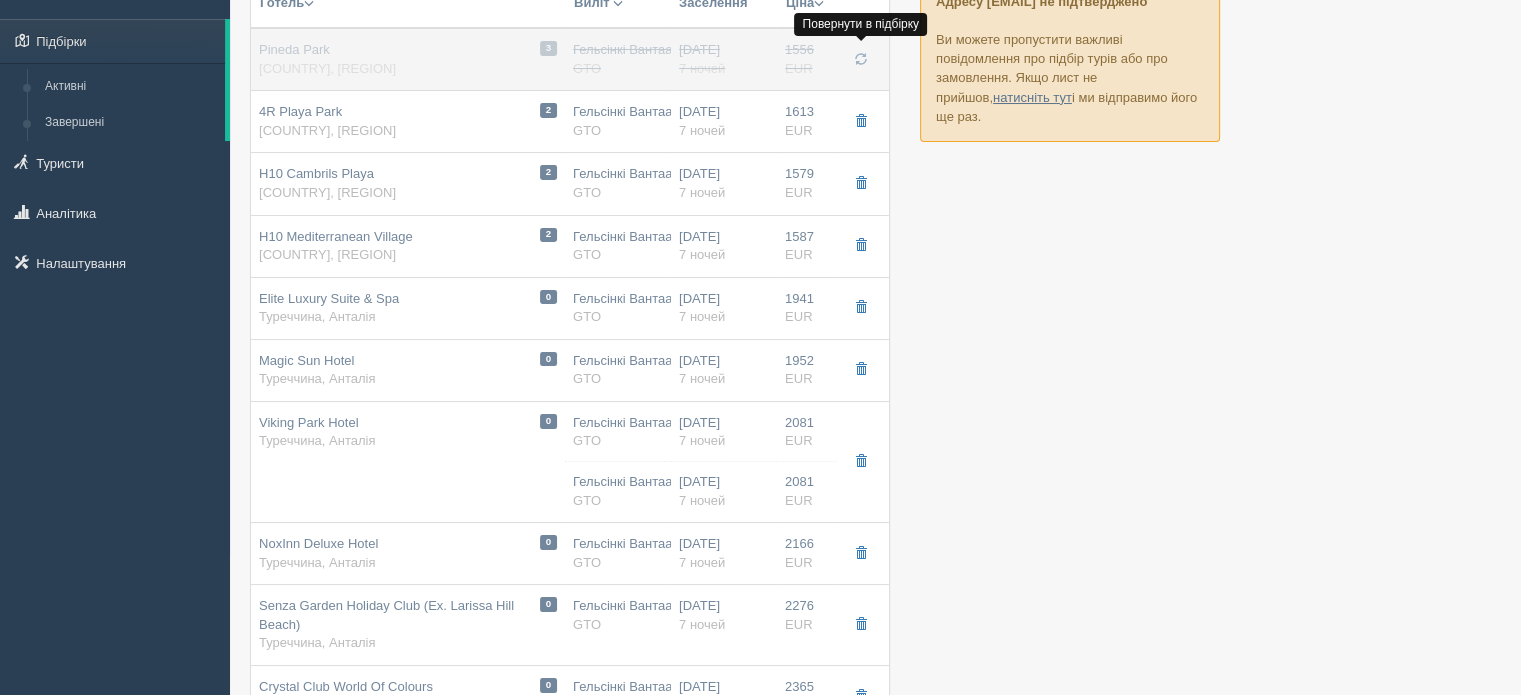 click at bounding box center [861, 59] 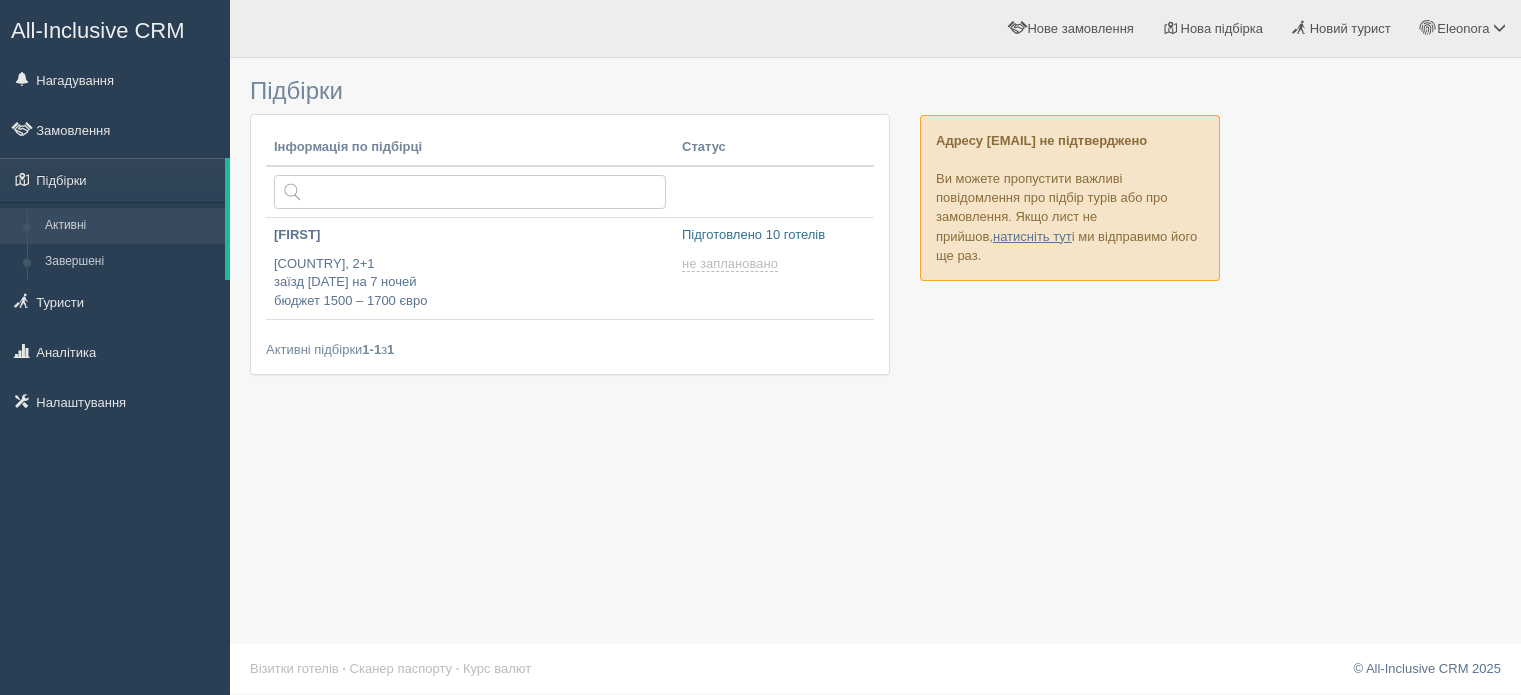 scroll, scrollTop: 0, scrollLeft: 0, axis: both 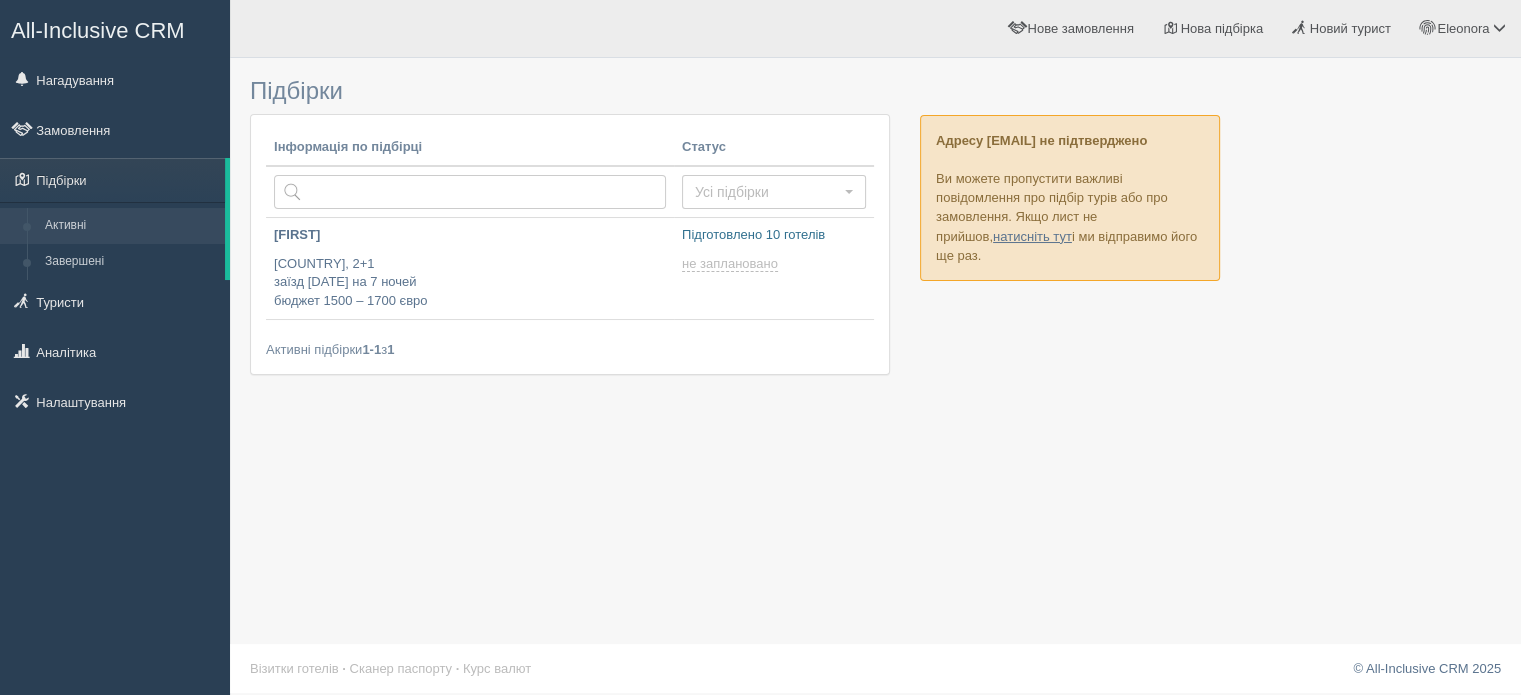 click on "1-1" at bounding box center [371, 349] 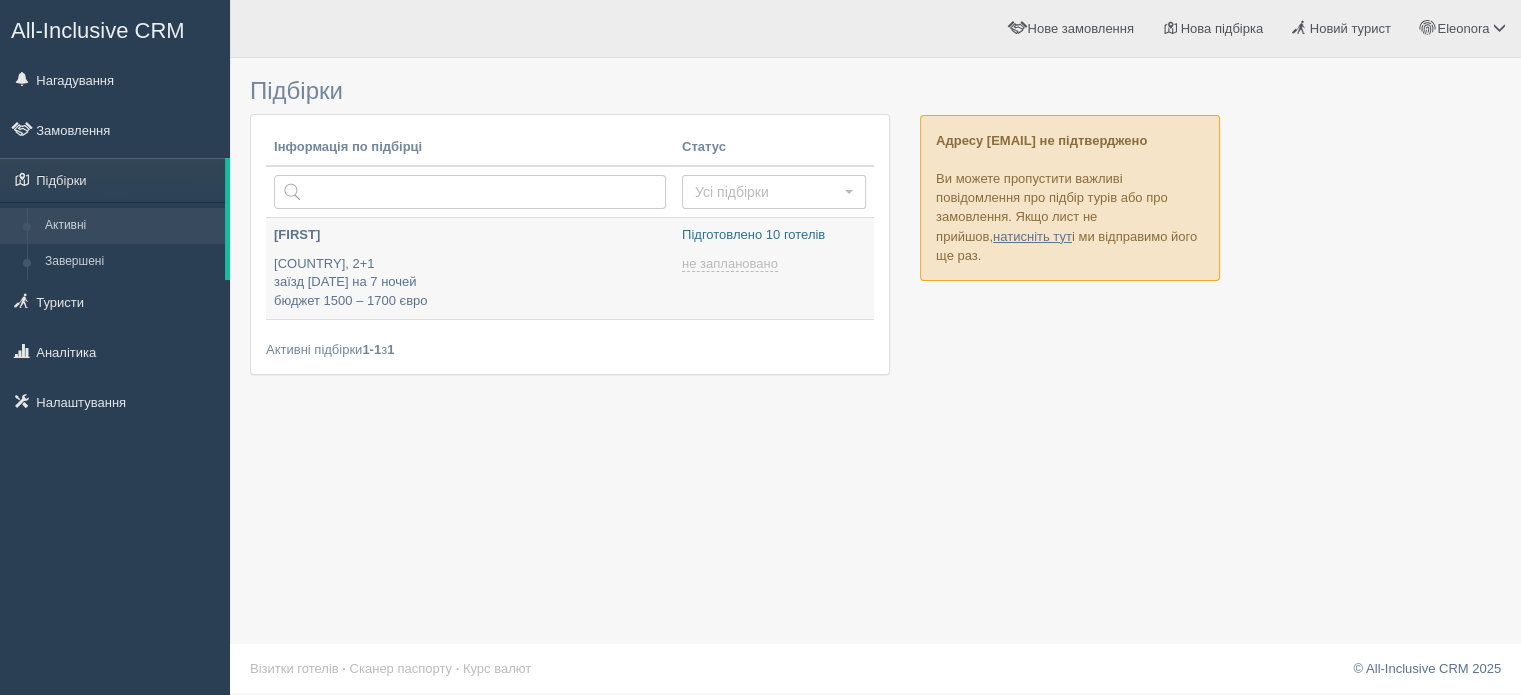 click on "Підготовлено 10 готелів
не заплановано
2025-07-08 21:00" at bounding box center (774, 268) 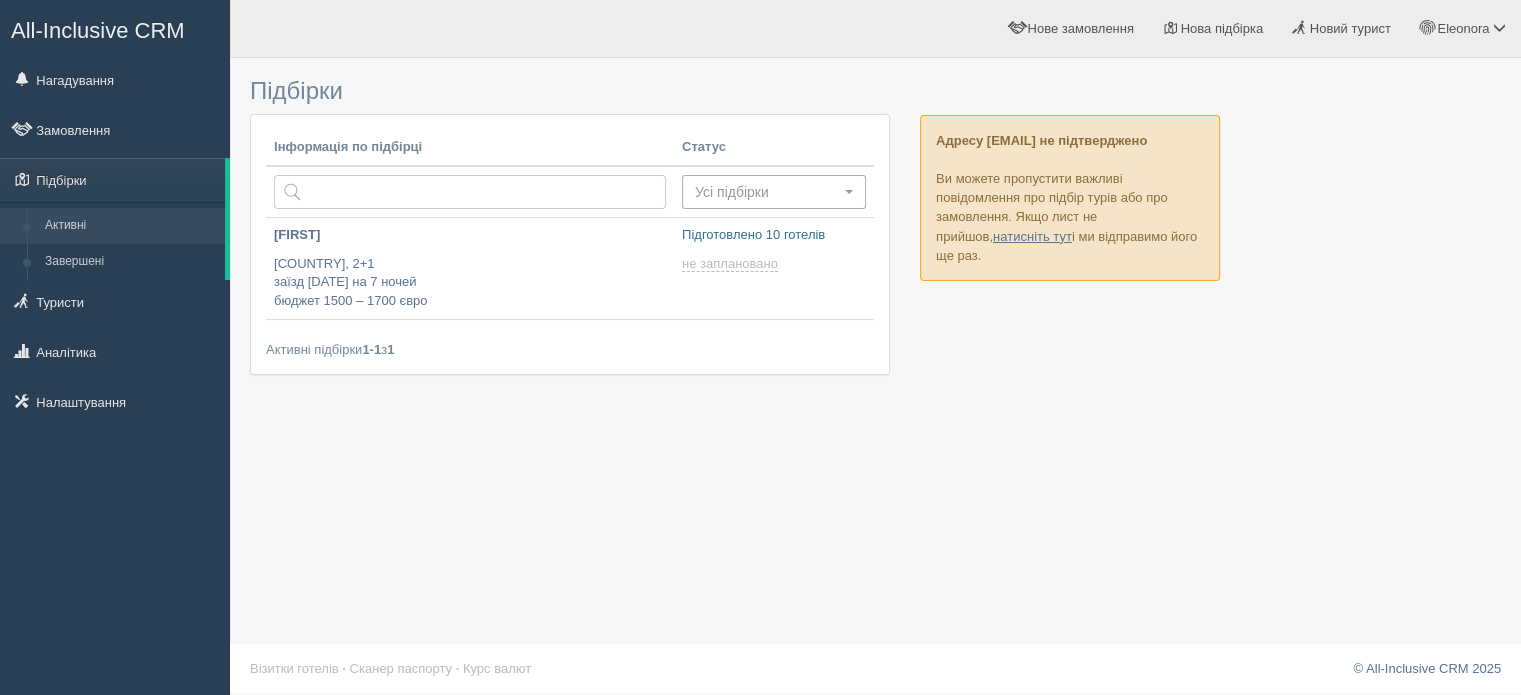 click on "Усі підбірки" at bounding box center [767, 192] 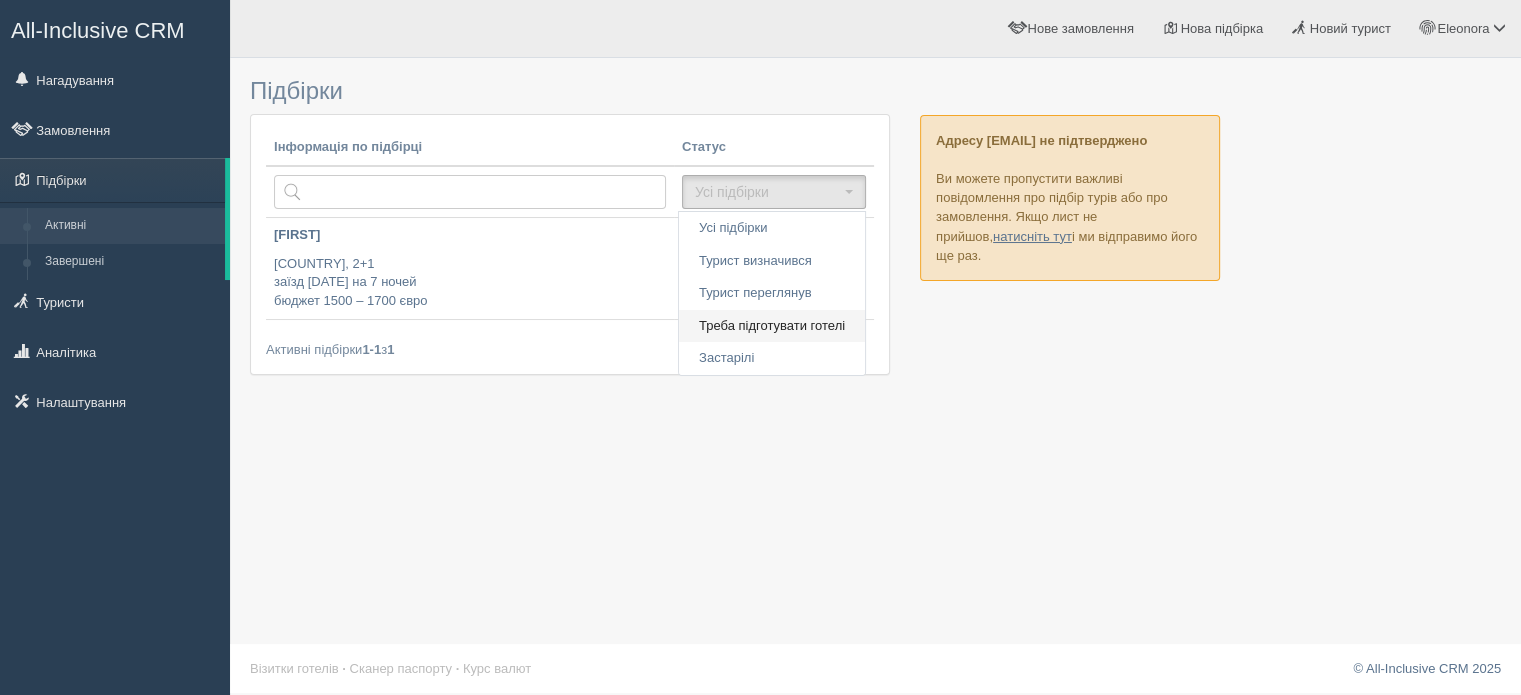 click on "Треба підготувати готелі" at bounding box center (733, 228) 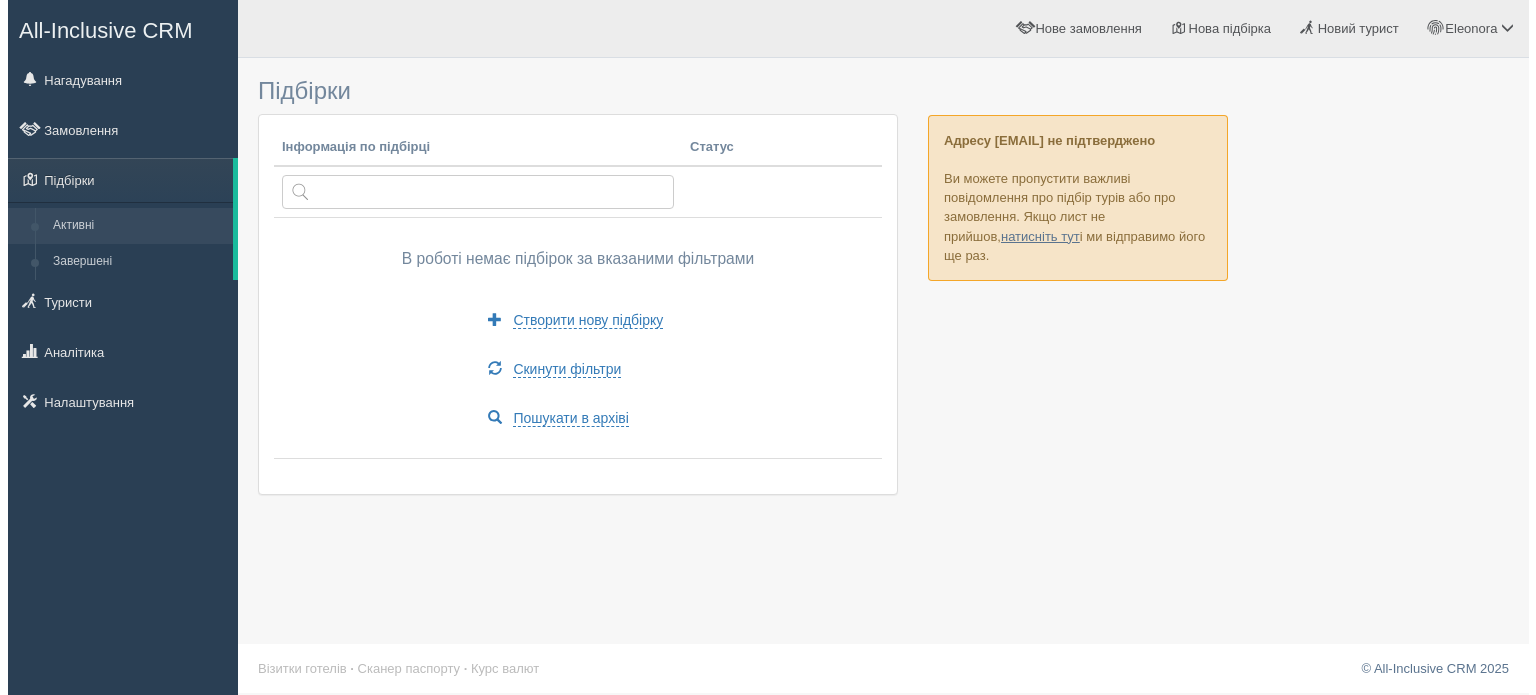 scroll, scrollTop: 0, scrollLeft: 0, axis: both 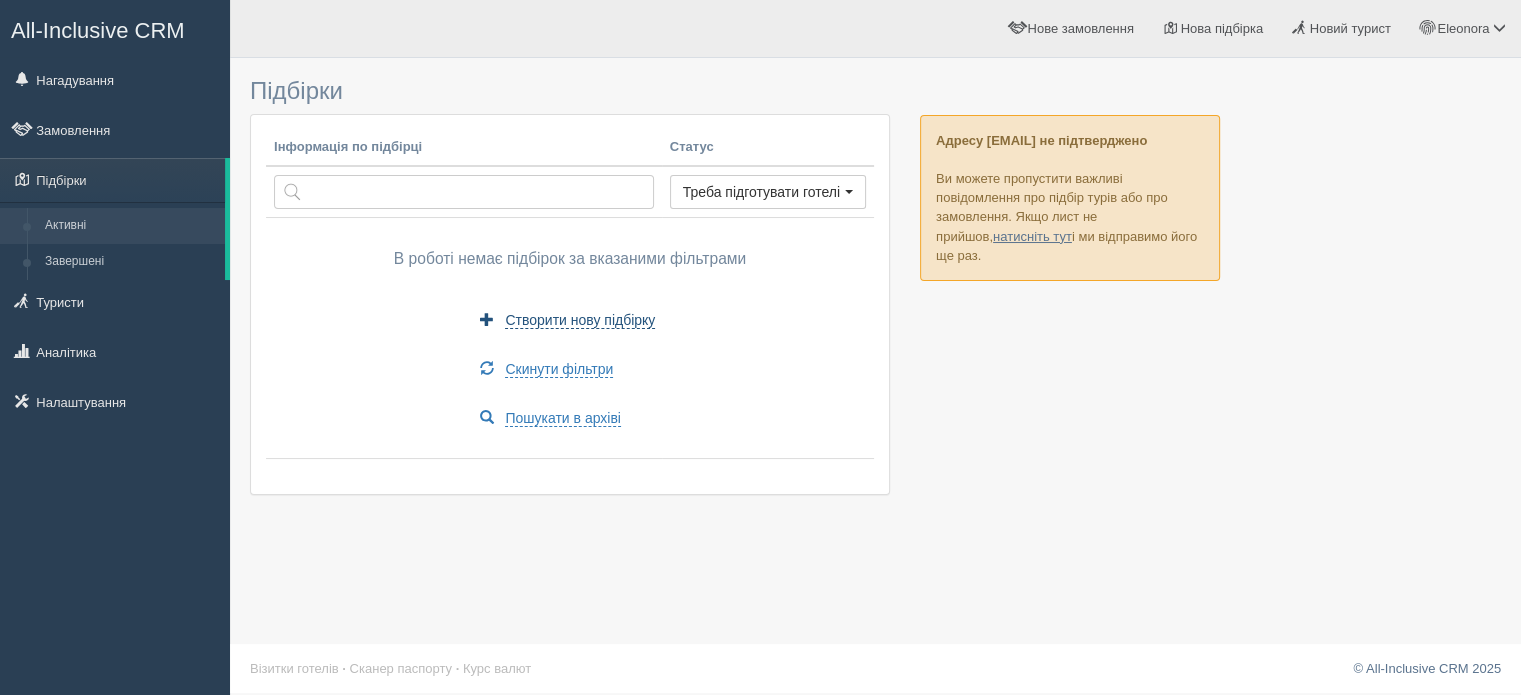 click on "Створити нову підбірку" at bounding box center [580, 320] 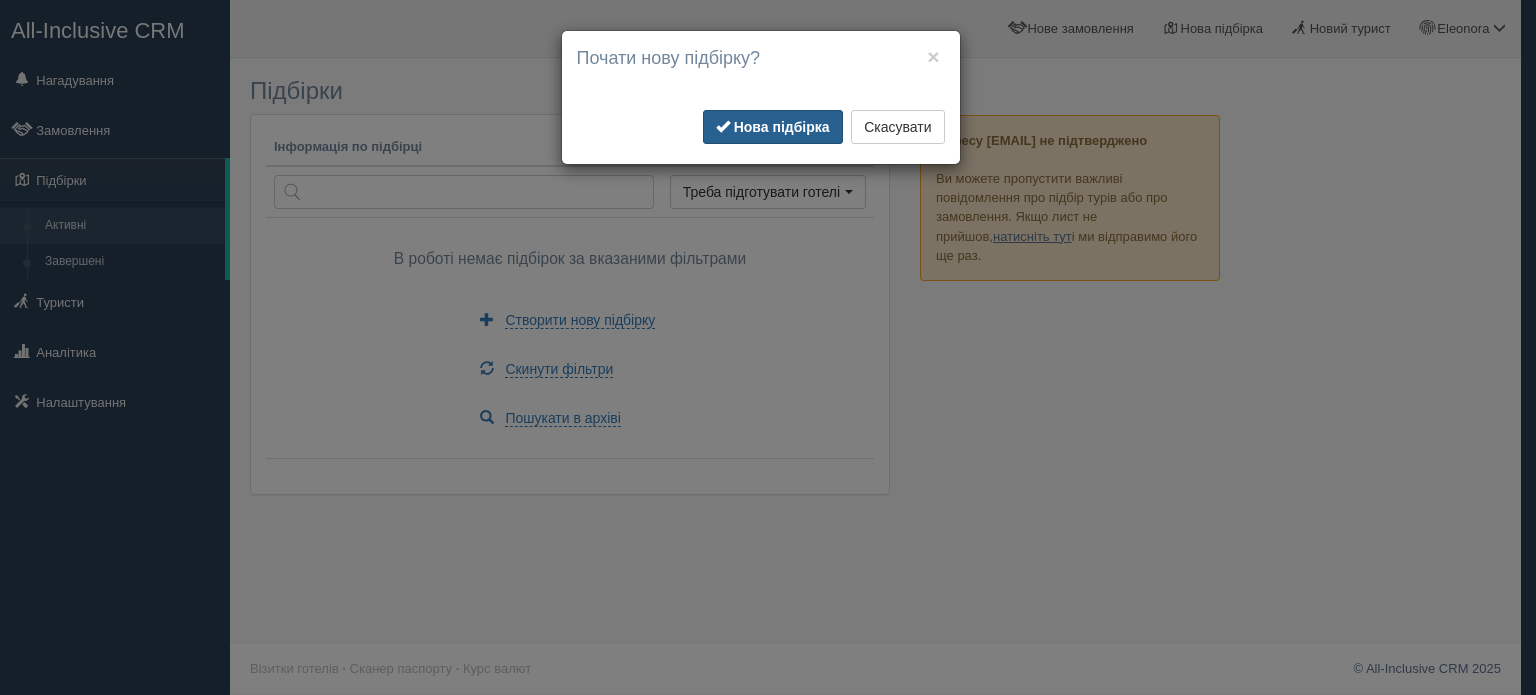 click on "Нова підбірка" at bounding box center [773, 127] 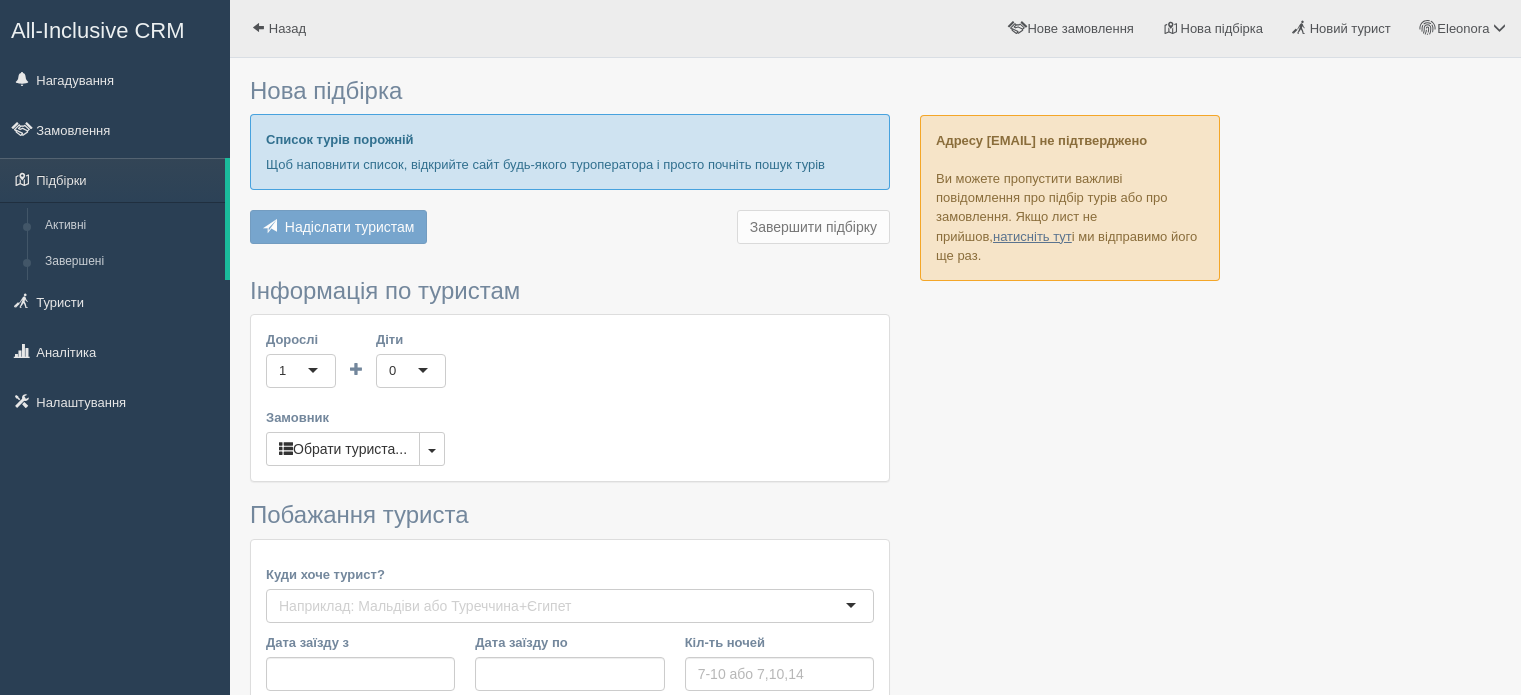 scroll, scrollTop: 0, scrollLeft: 0, axis: both 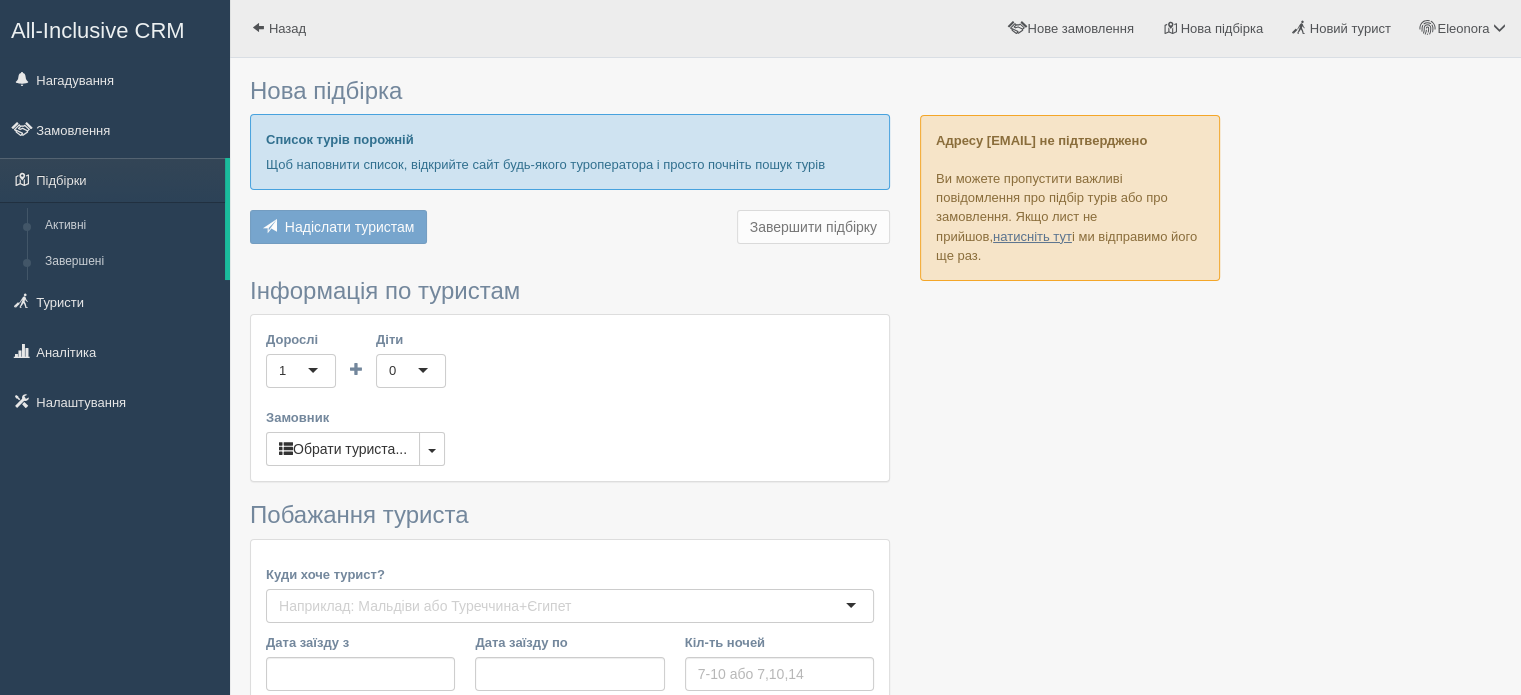 click on "1" at bounding box center [301, 371] 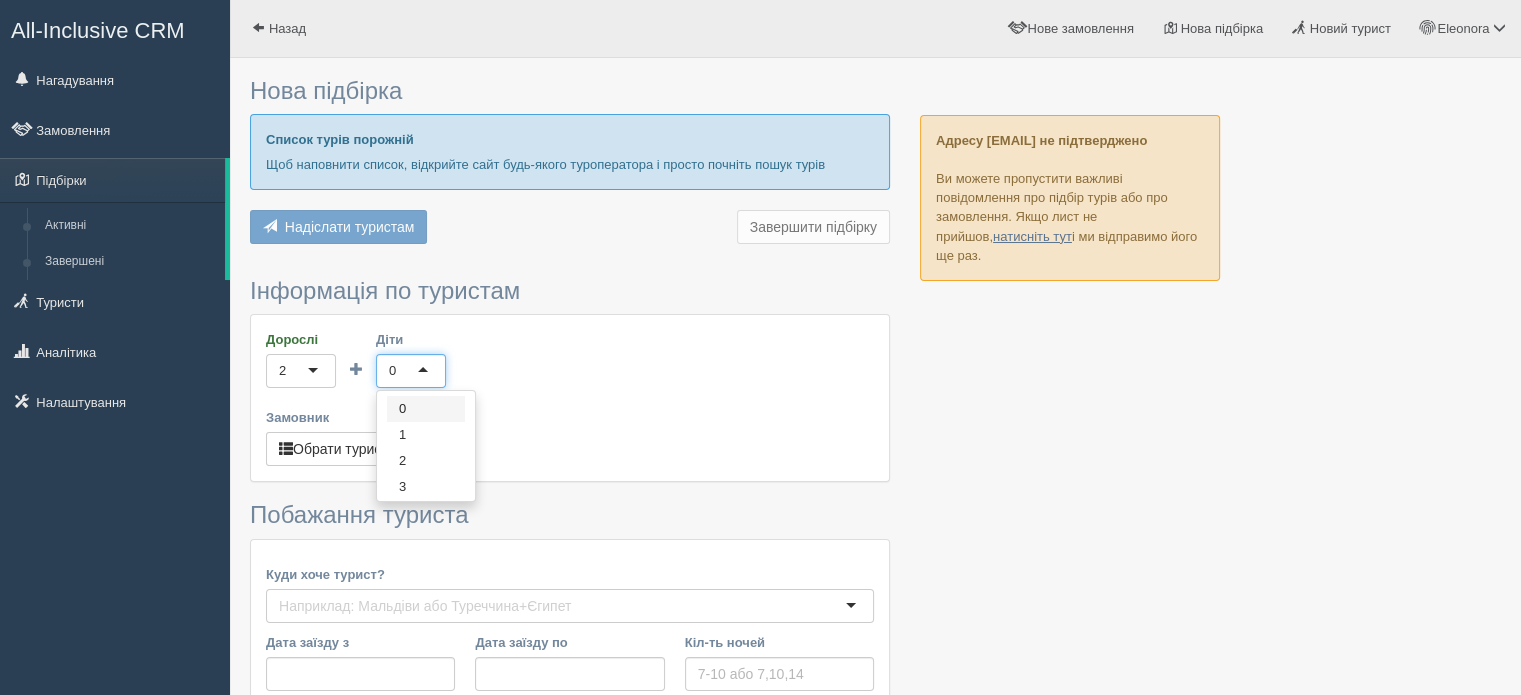 click on "0" at bounding box center (411, 371) 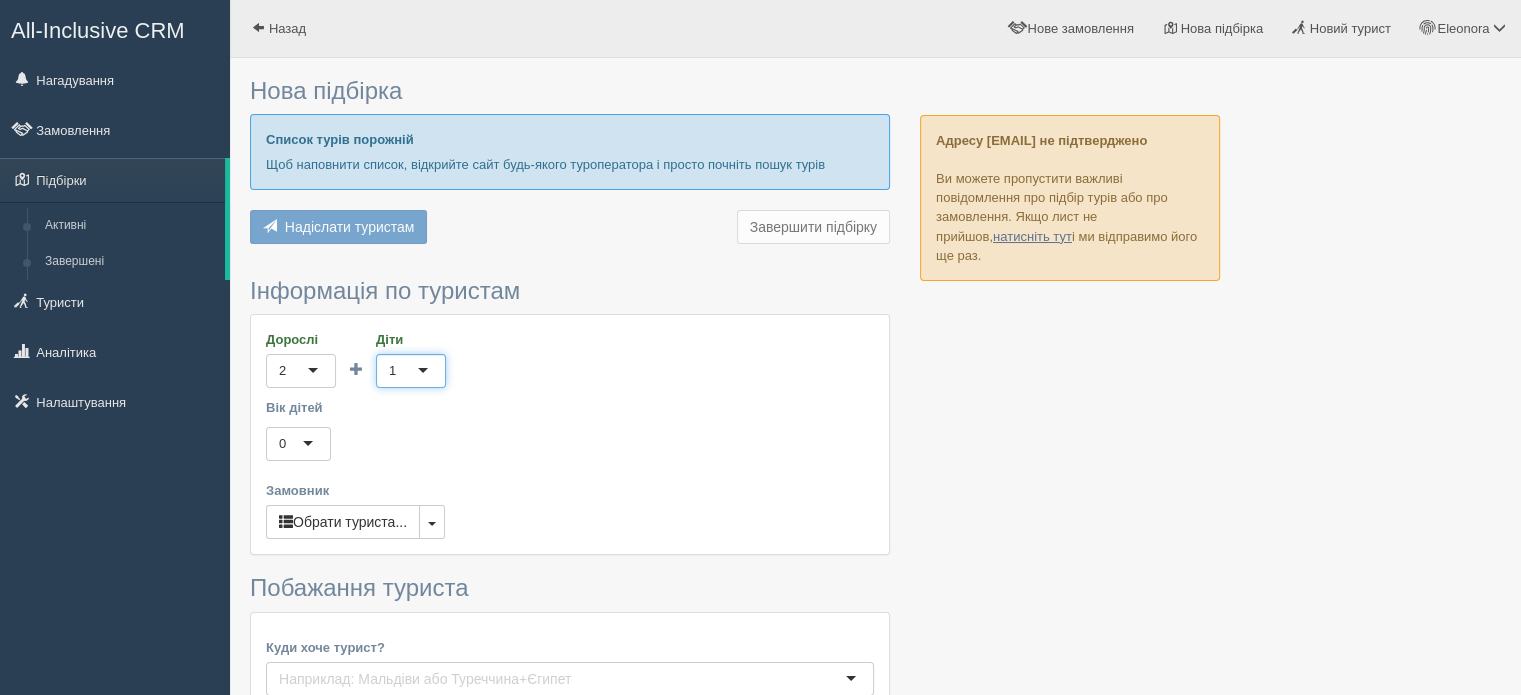 click on "0" at bounding box center [298, 444] 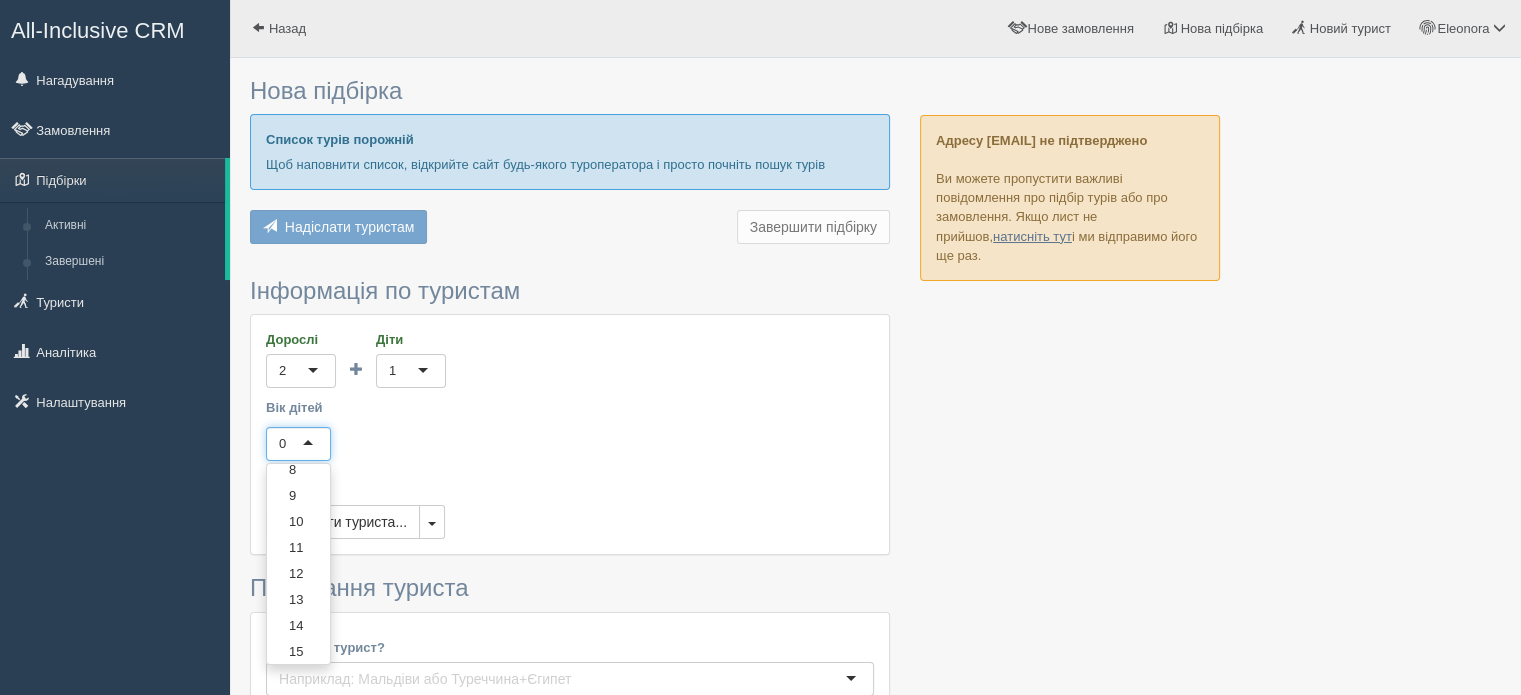 scroll, scrollTop: 222, scrollLeft: 0, axis: vertical 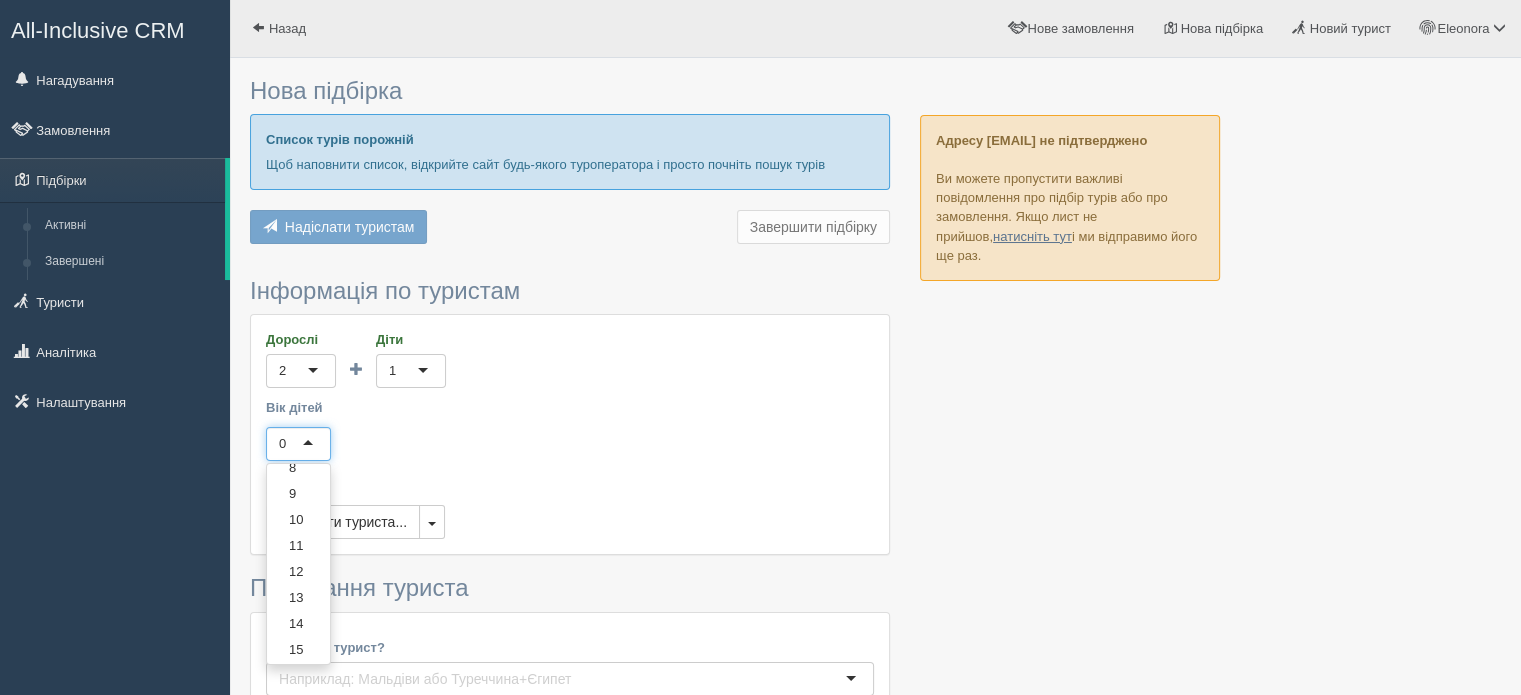 click on "0 1 2 3 4 5 6 7 8 9 10 11 12 13 14 15 16 17" at bounding box center [298, 564] 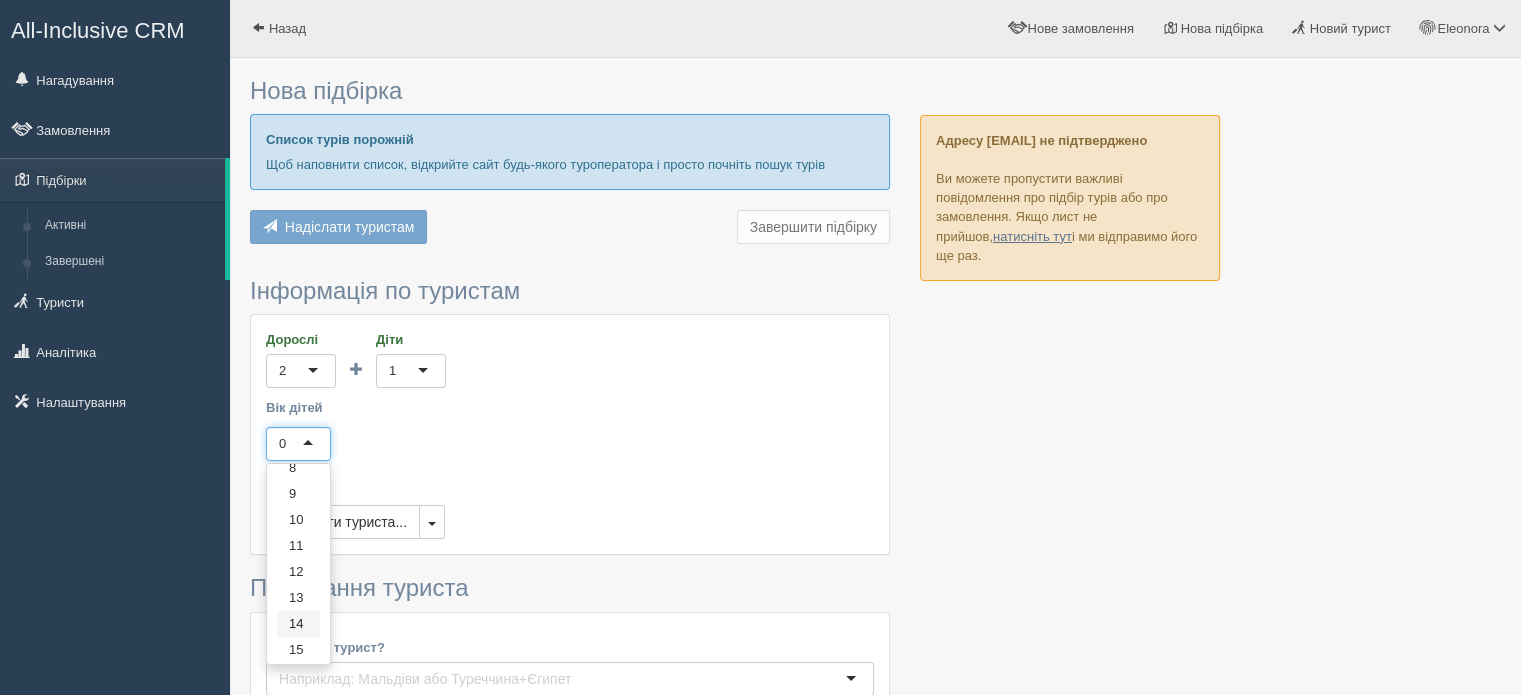 scroll, scrollTop: 0, scrollLeft: 0, axis: both 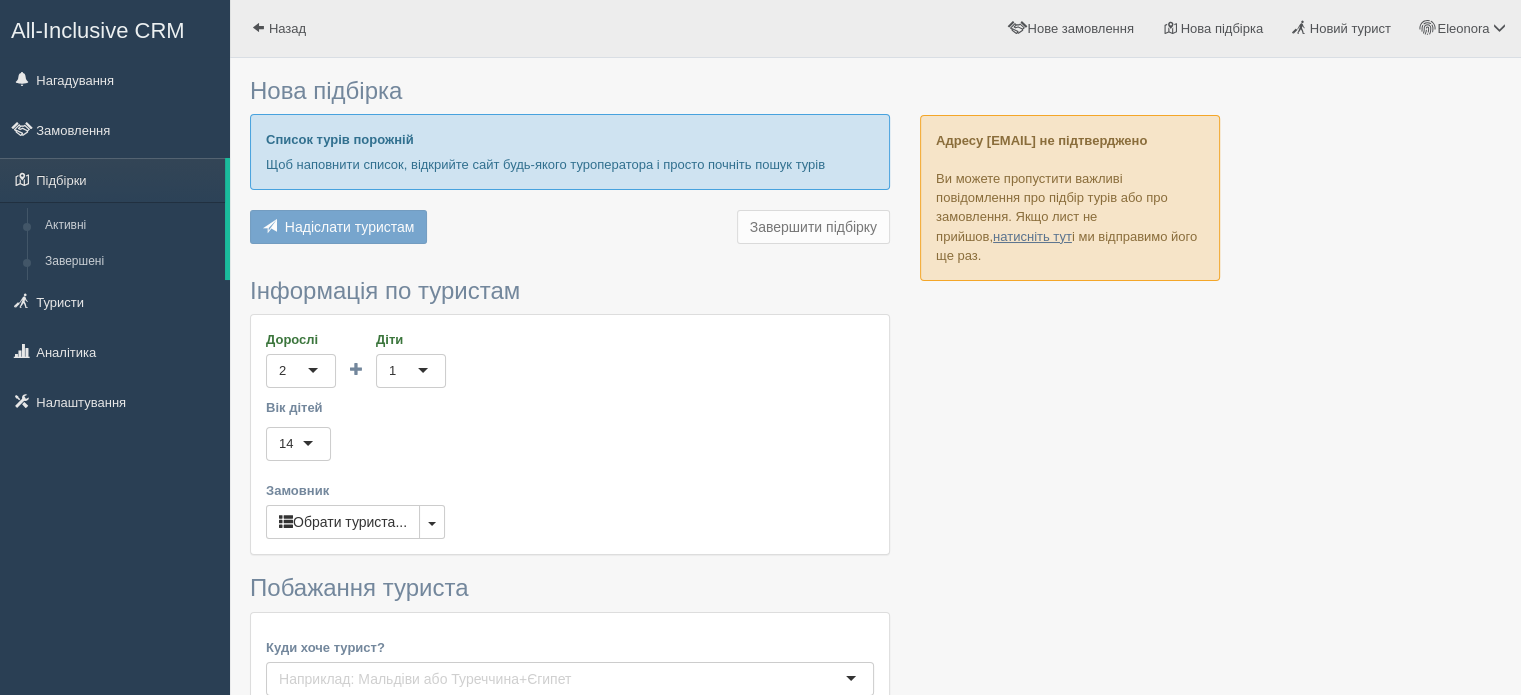 click at bounding box center [875, 539] 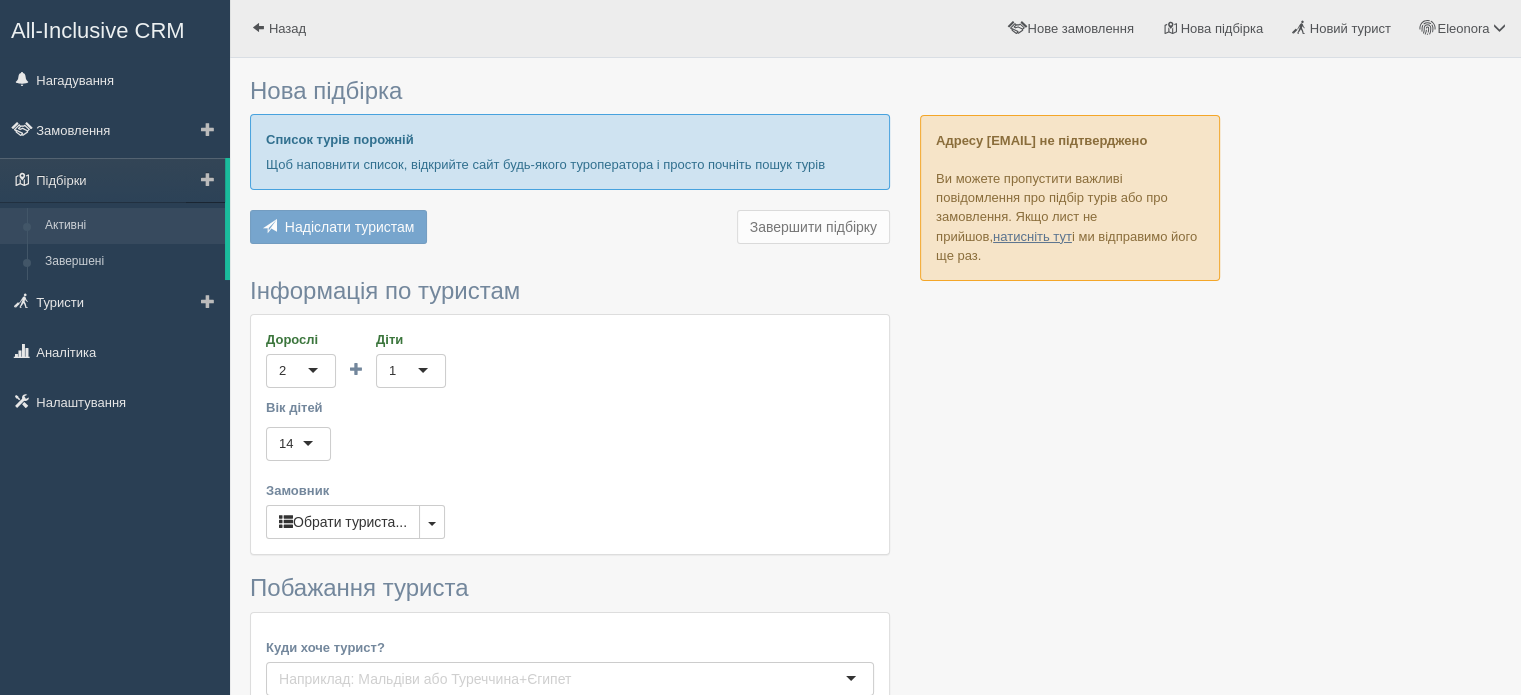 click on "Активні" at bounding box center [130, 226] 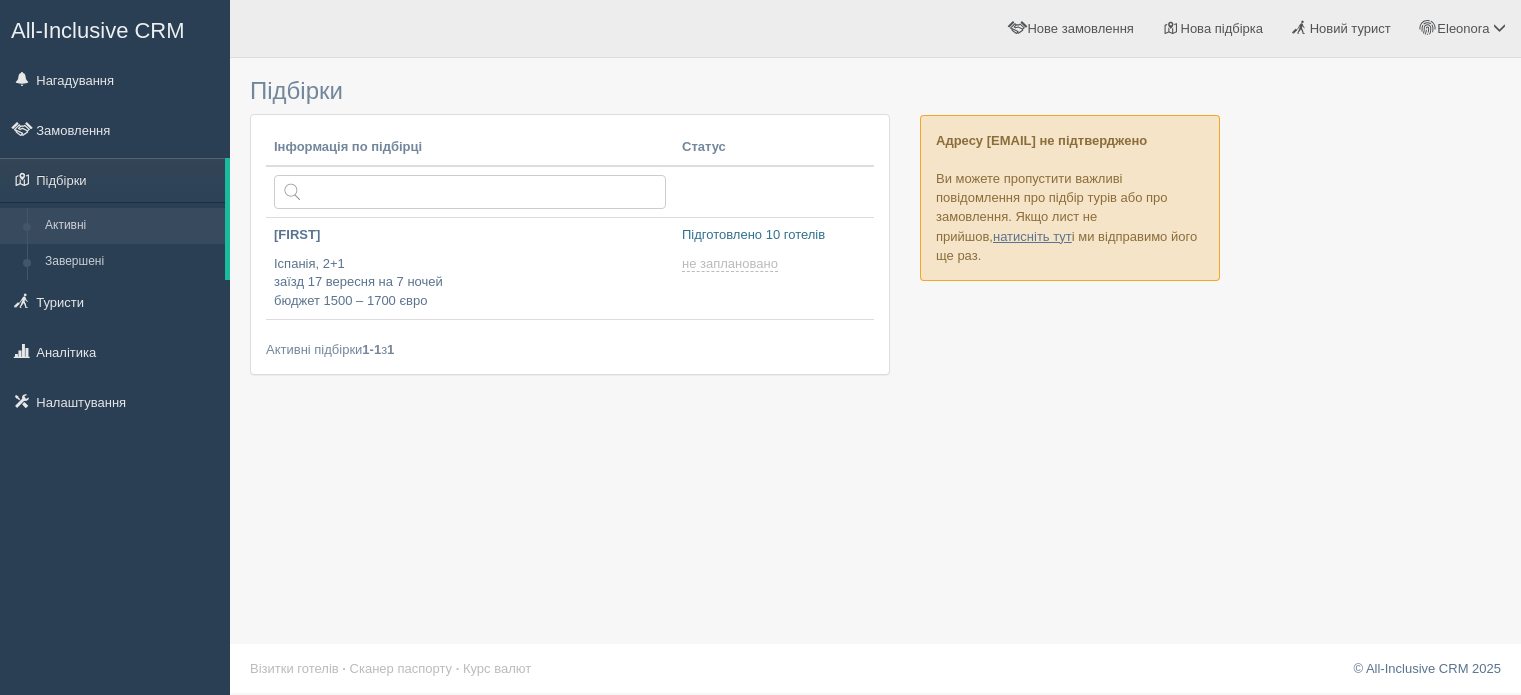 scroll, scrollTop: 0, scrollLeft: 0, axis: both 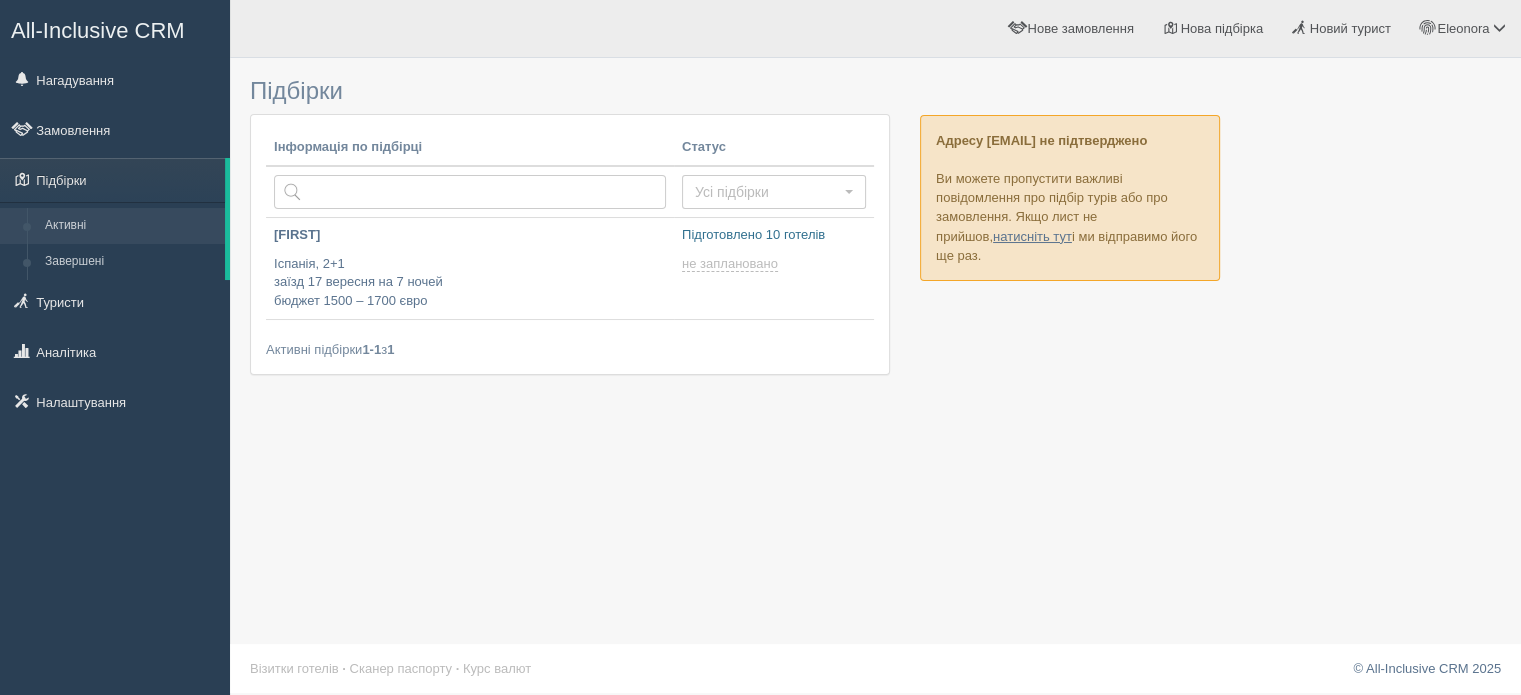 click on "Підготовлено 10 готелів" at bounding box center (774, 235) 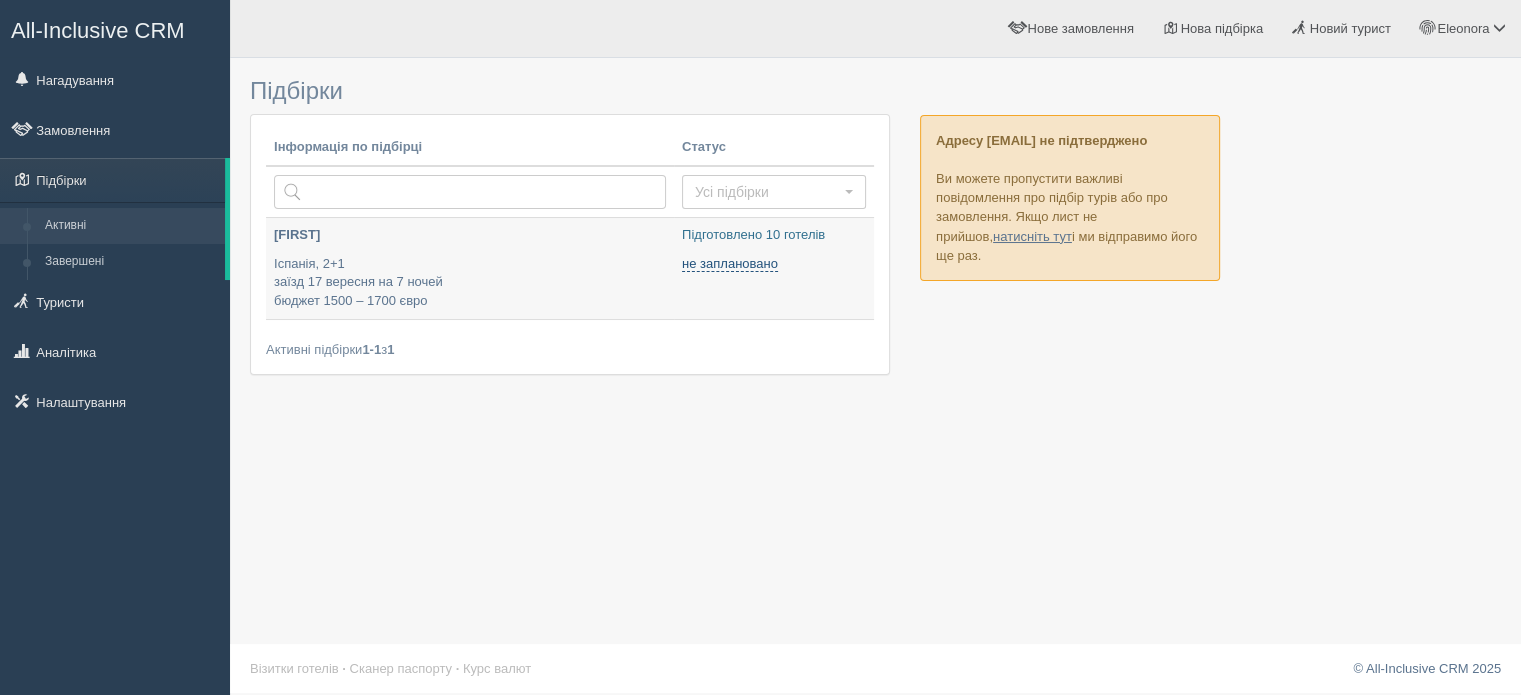 click on "не заплановано" at bounding box center (730, 264) 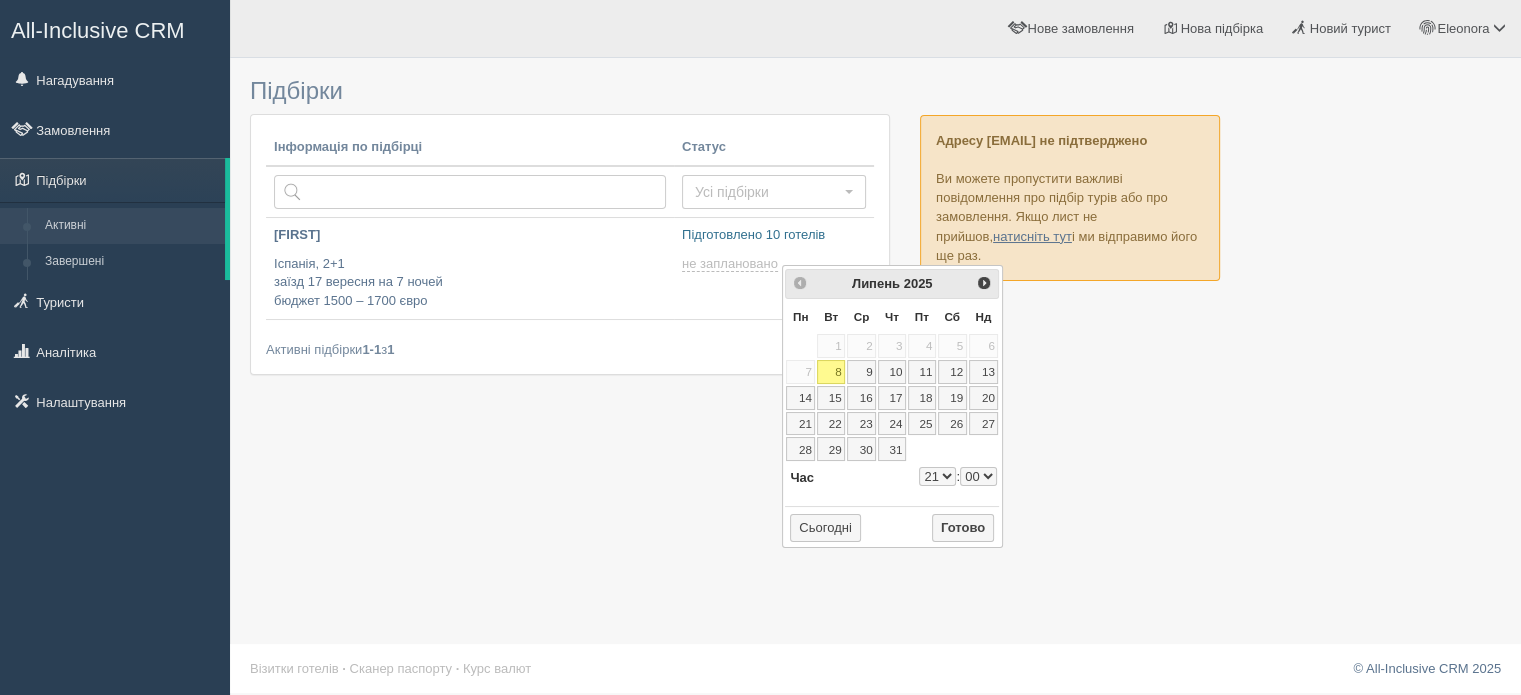 click on "Активні підбірки  1-1  з  1" at bounding box center (570, 349) 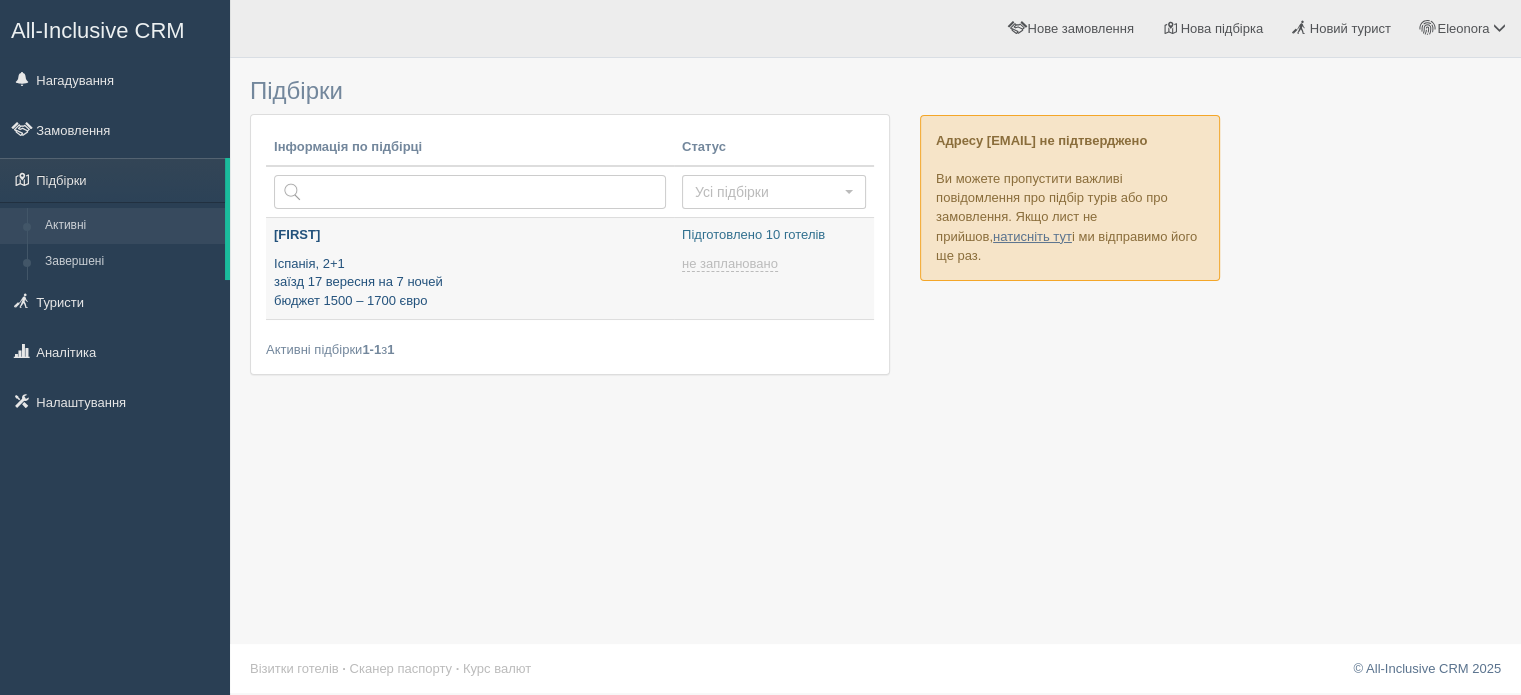 click on "[COUNTRY], 2+1 заїзд [DATE] на 7 ночей бюджет [PRICE] – [PRICE]" at bounding box center (470, 283) 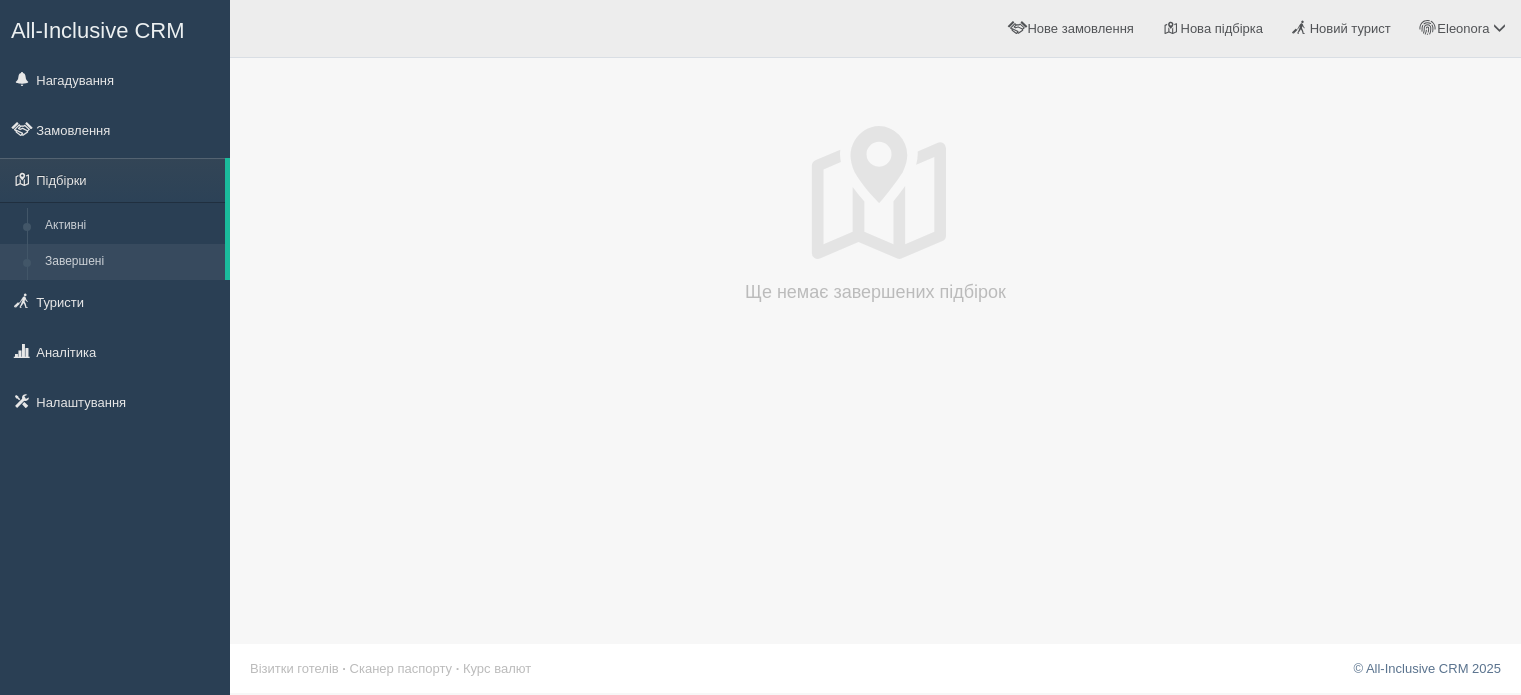 scroll, scrollTop: 0, scrollLeft: 0, axis: both 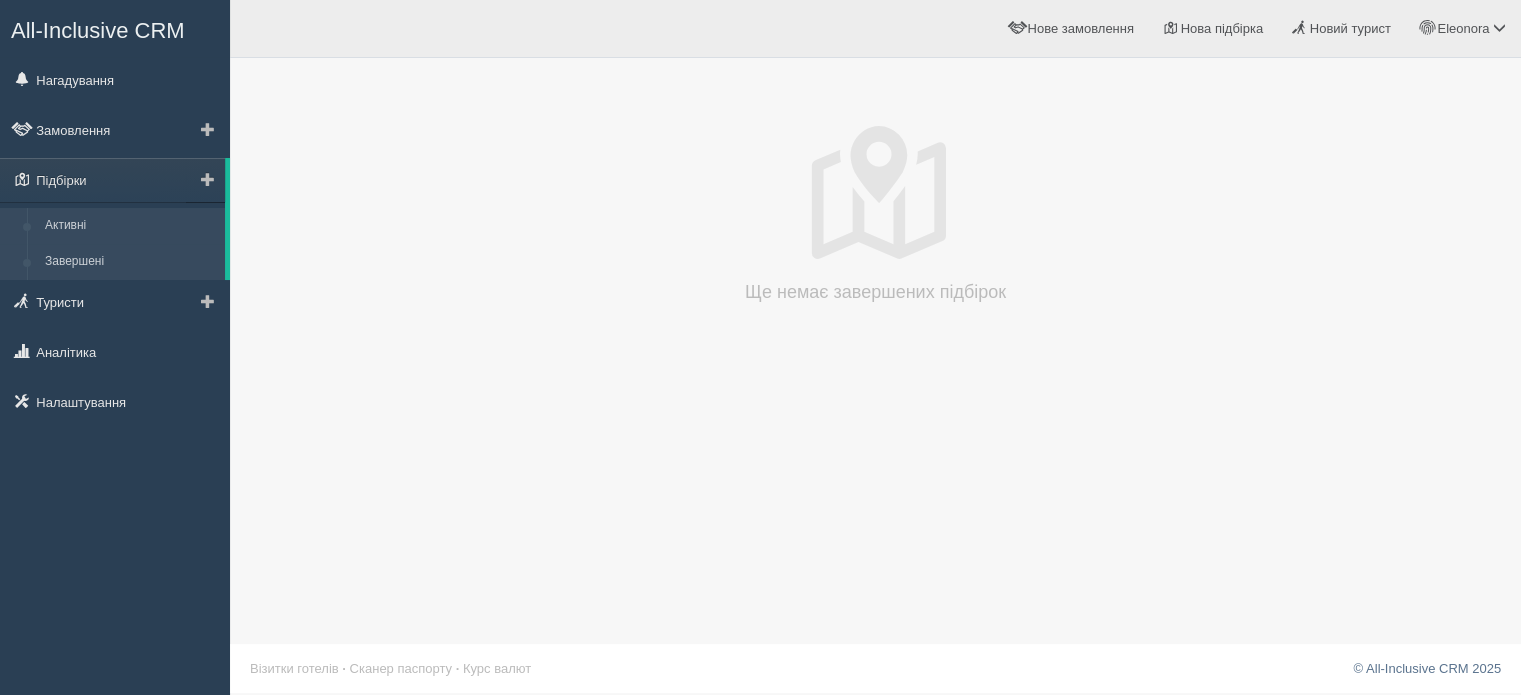 click on "Активні" at bounding box center (130, 226) 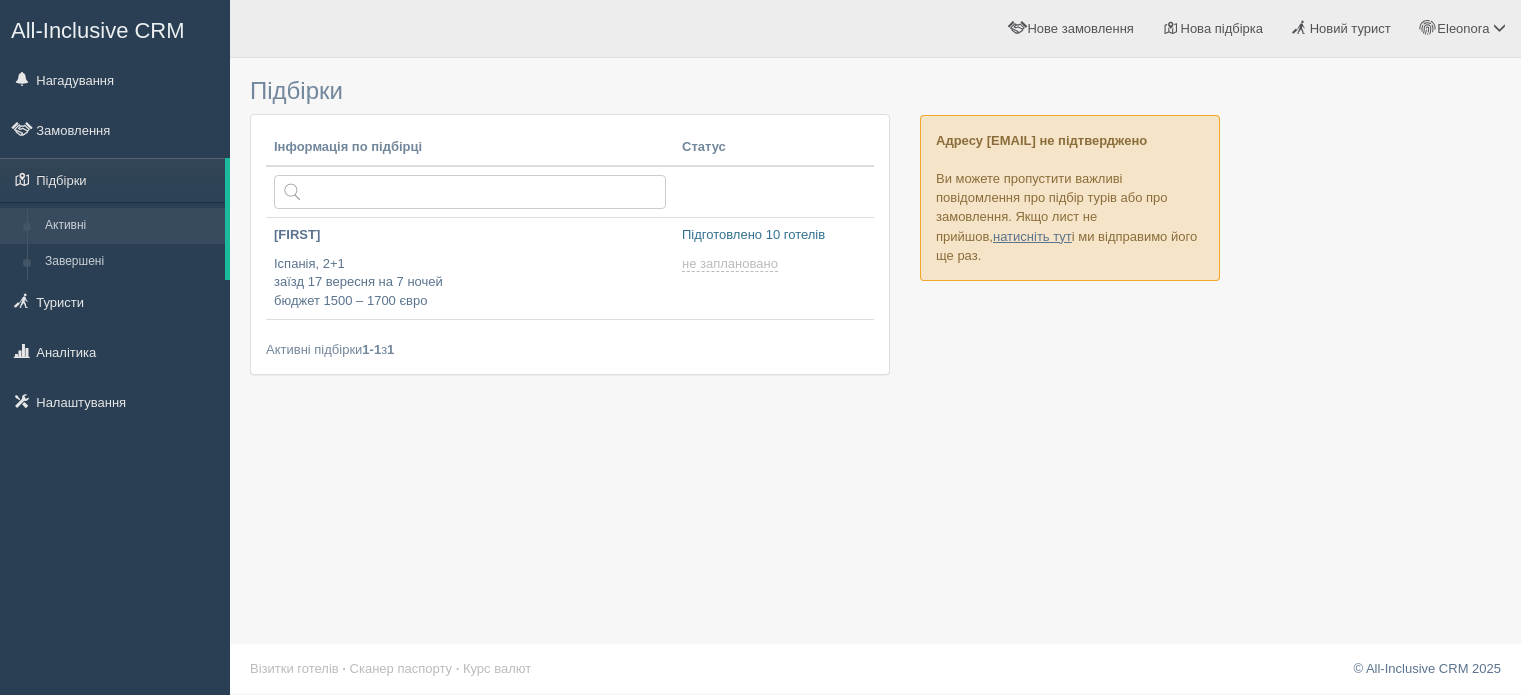 scroll, scrollTop: 0, scrollLeft: 0, axis: both 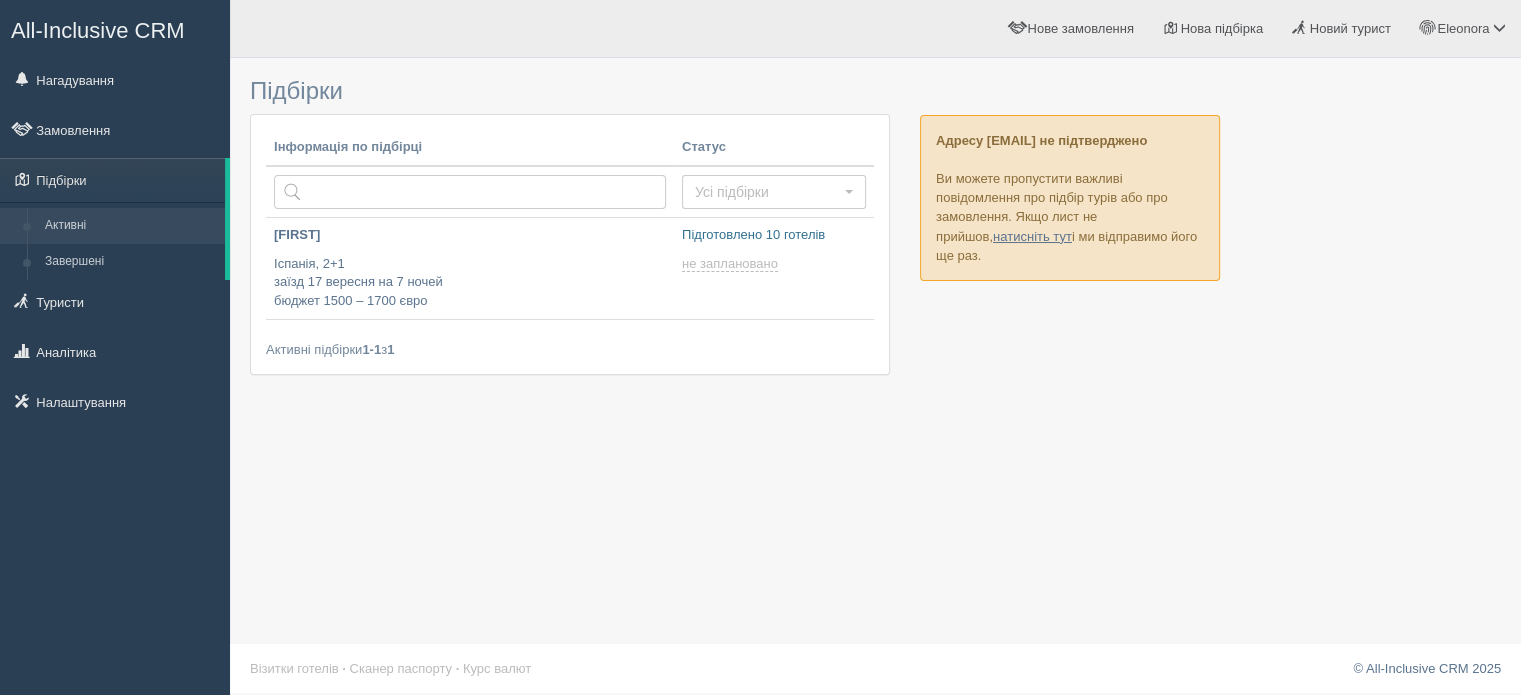 click on "Активні підбірки  1-1  з  1" at bounding box center (570, 349) 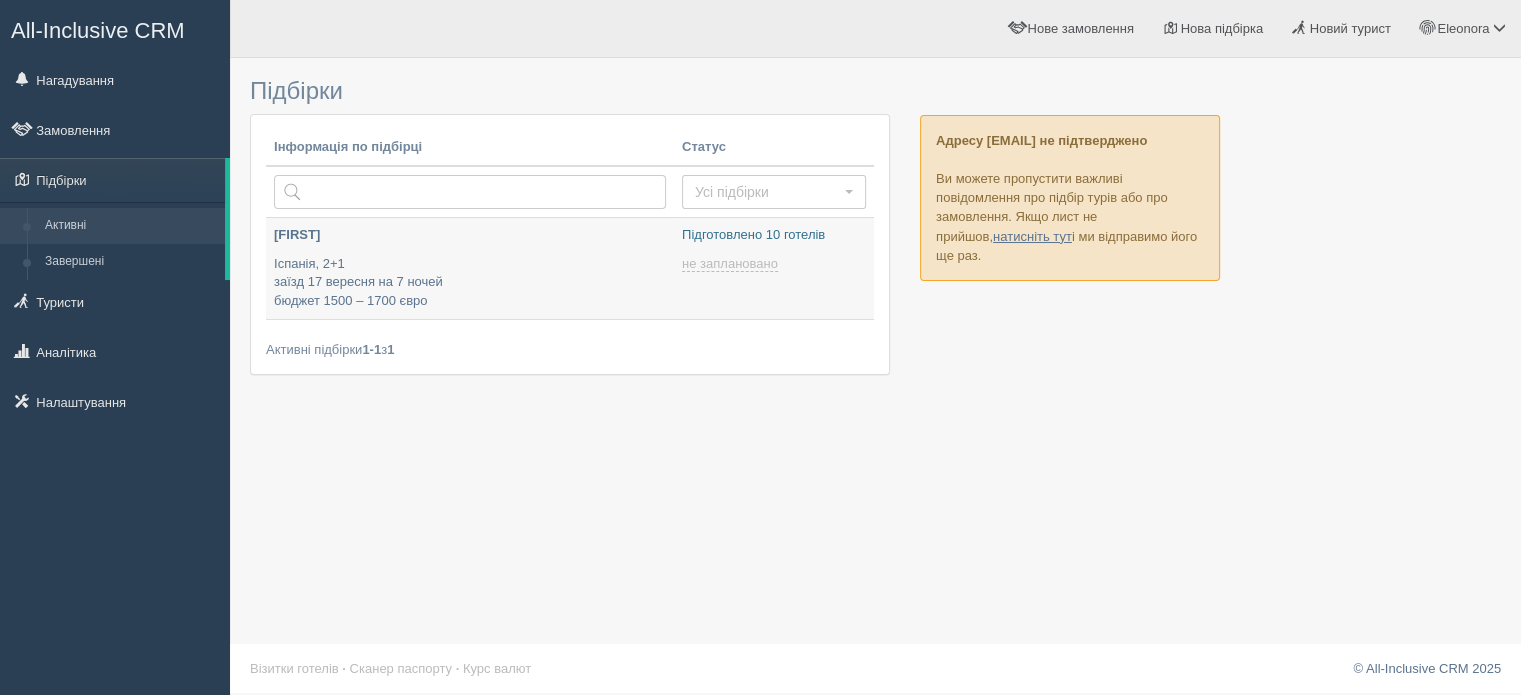 click on "Підготовлено 10 готелів" at bounding box center (774, 235) 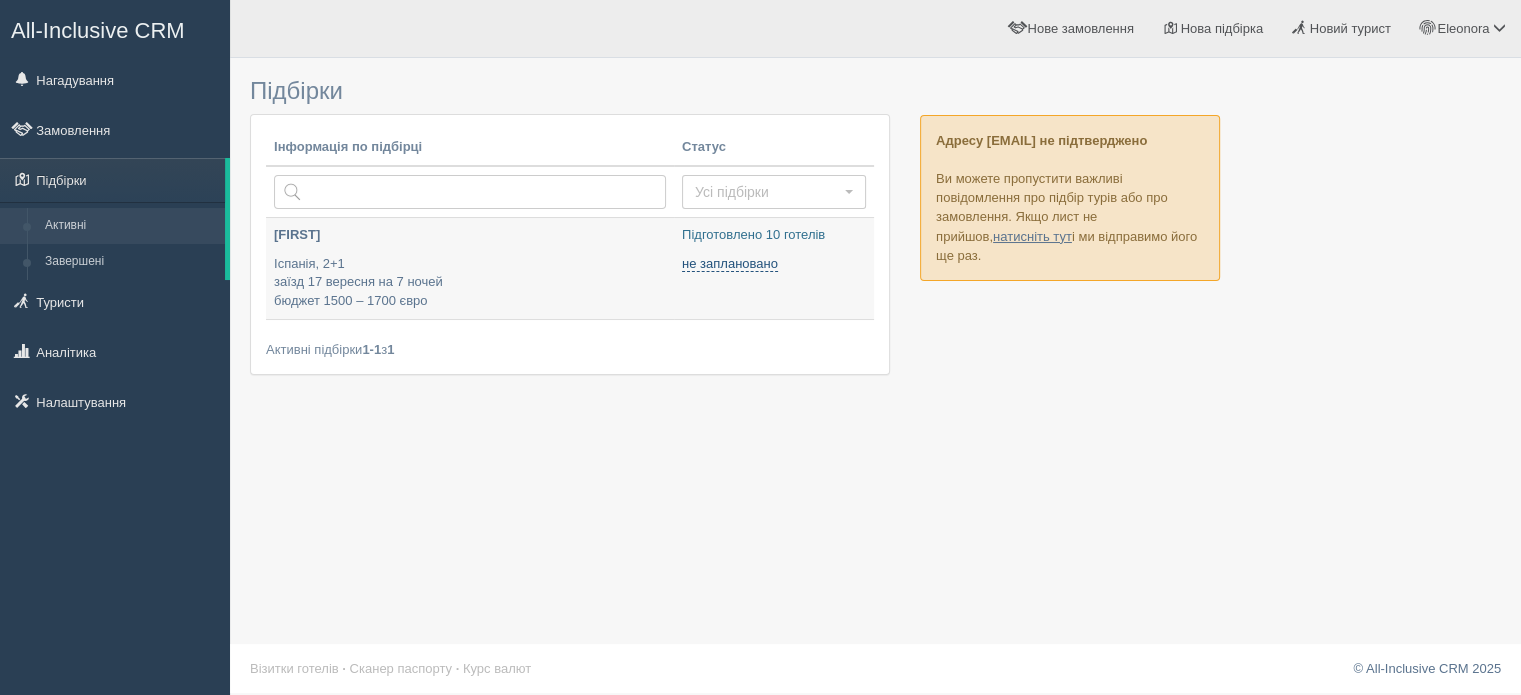 click on "не заплановано" at bounding box center [730, 264] 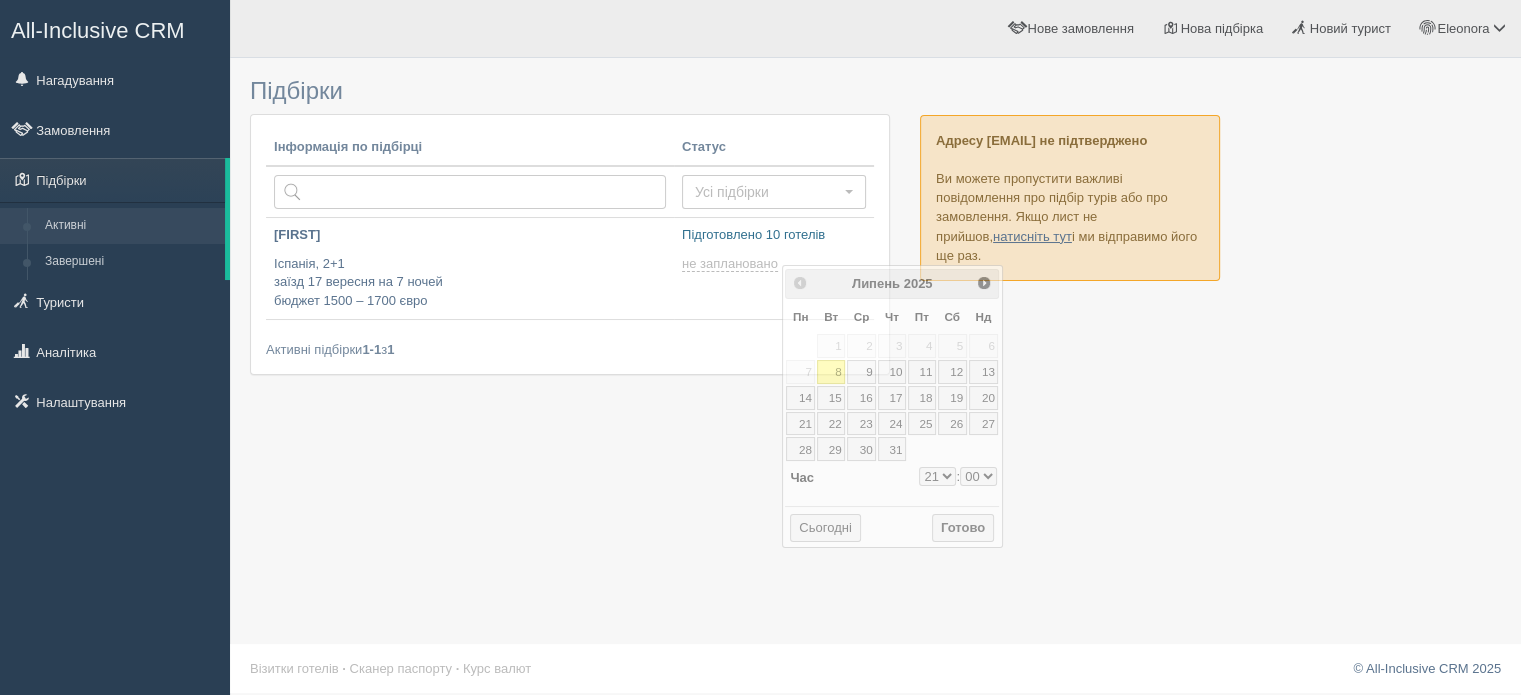 click on "Інформація по підбірці Статус Усі підбірки   Усі підбірки Турист визначився Турист переглянув Треба підготувати готелі Застарілі
Усі підбірки
Турист визначився
Турист переглянув
Треба підготувати готелі
Застарілі
Альона
Іспанія, 2+1 заїзд 17 вересня на 7 ночей бюджет 1500 – 1700 євро
Підготовлено 10 готелів
не заплановано
2025-07-08 21:00
Активні підбірки  1-1  з  1
Оновити список прострочених" at bounding box center (570, 244) 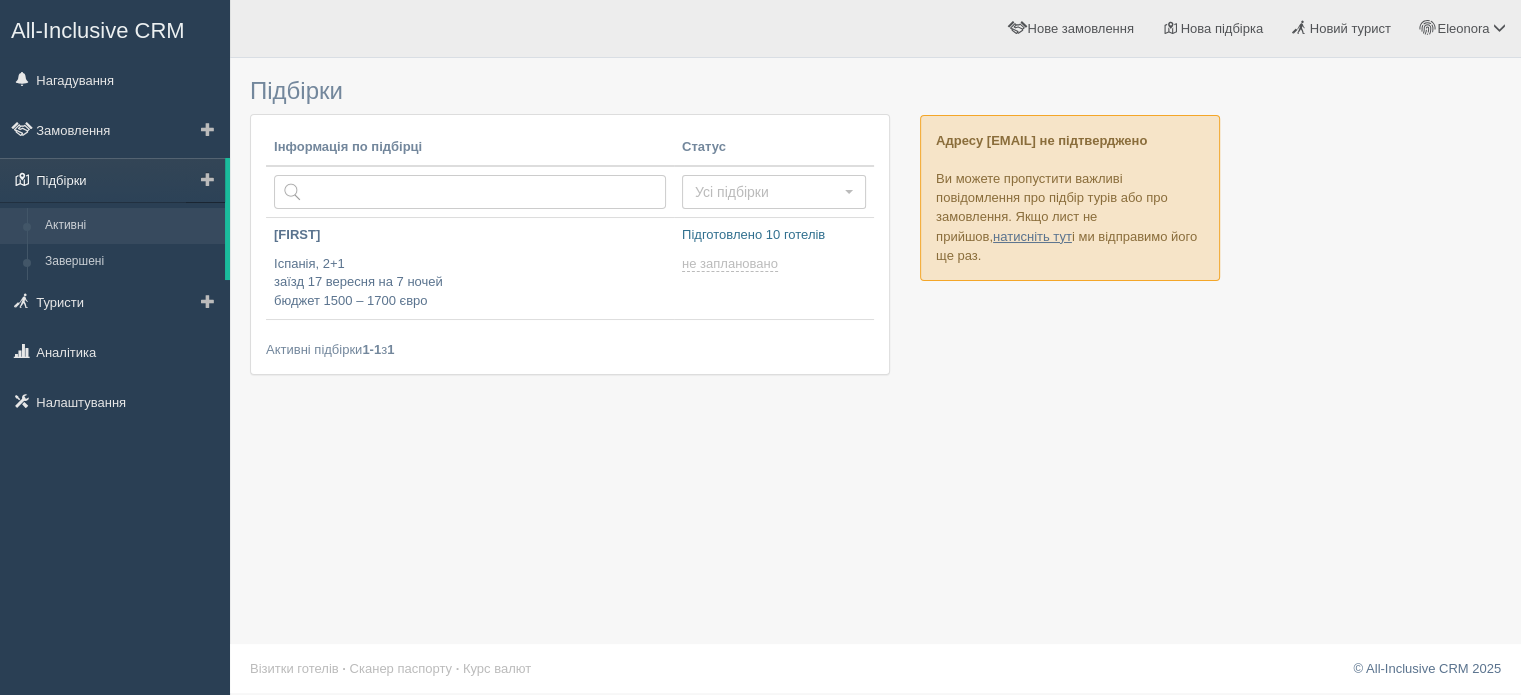 click on "Підбірки" at bounding box center [112, 180] 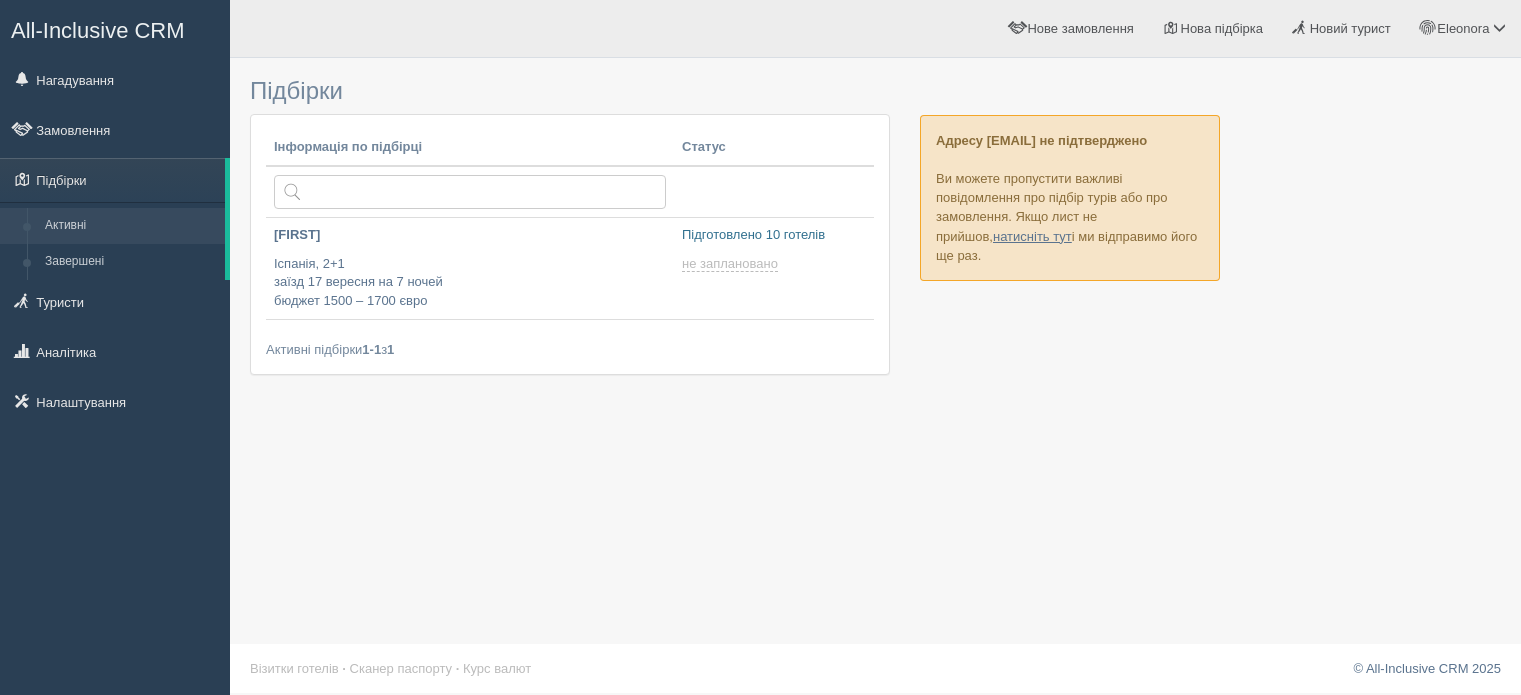 scroll, scrollTop: 0, scrollLeft: 0, axis: both 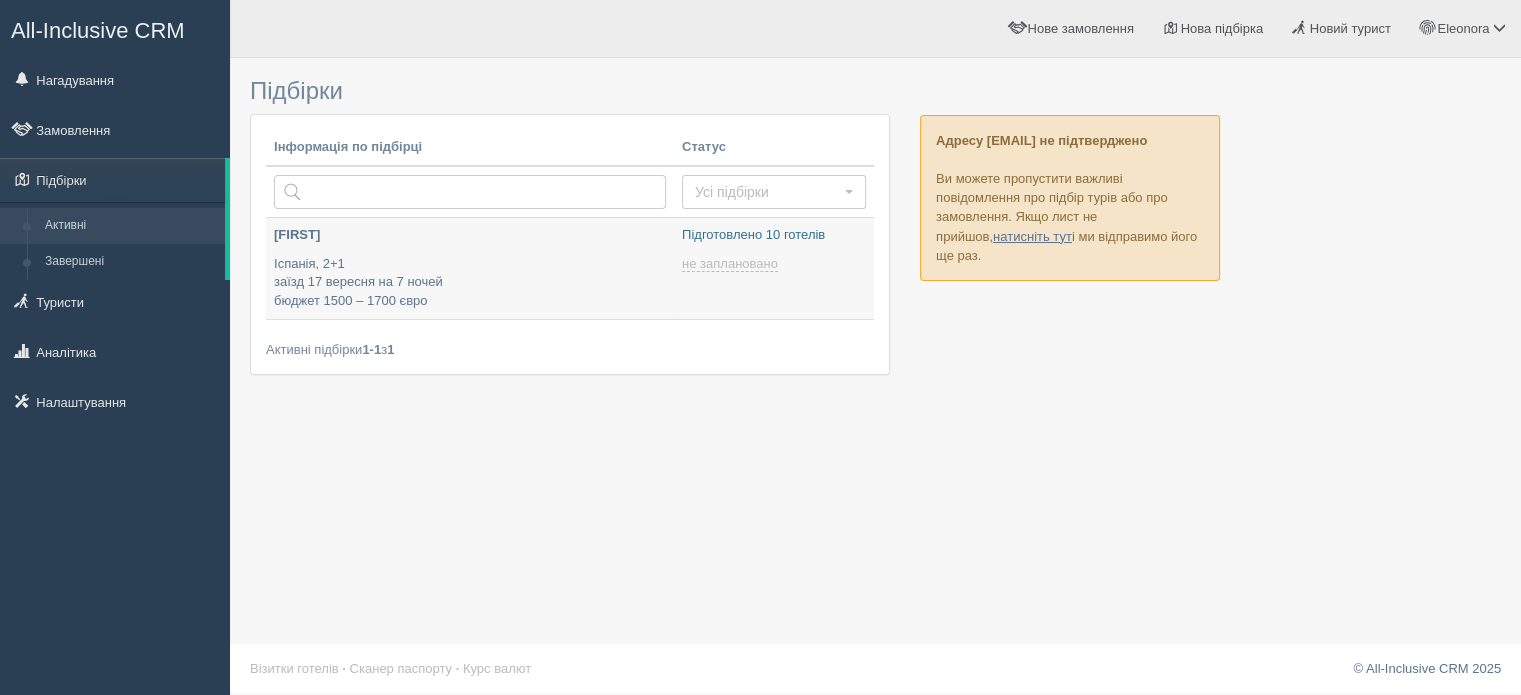 click on "Підготовлено 10 готелів" at bounding box center (774, 235) 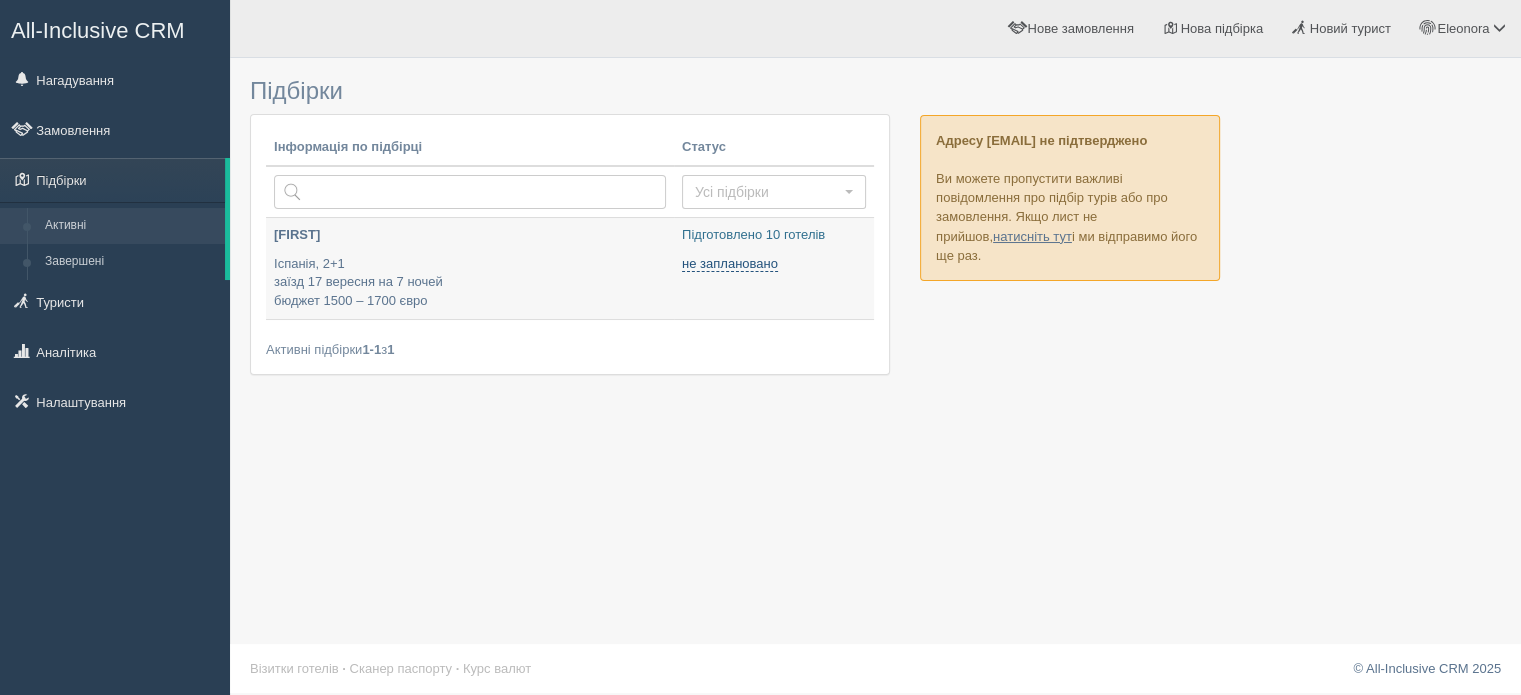 click on "не заплановано" at bounding box center (730, 264) 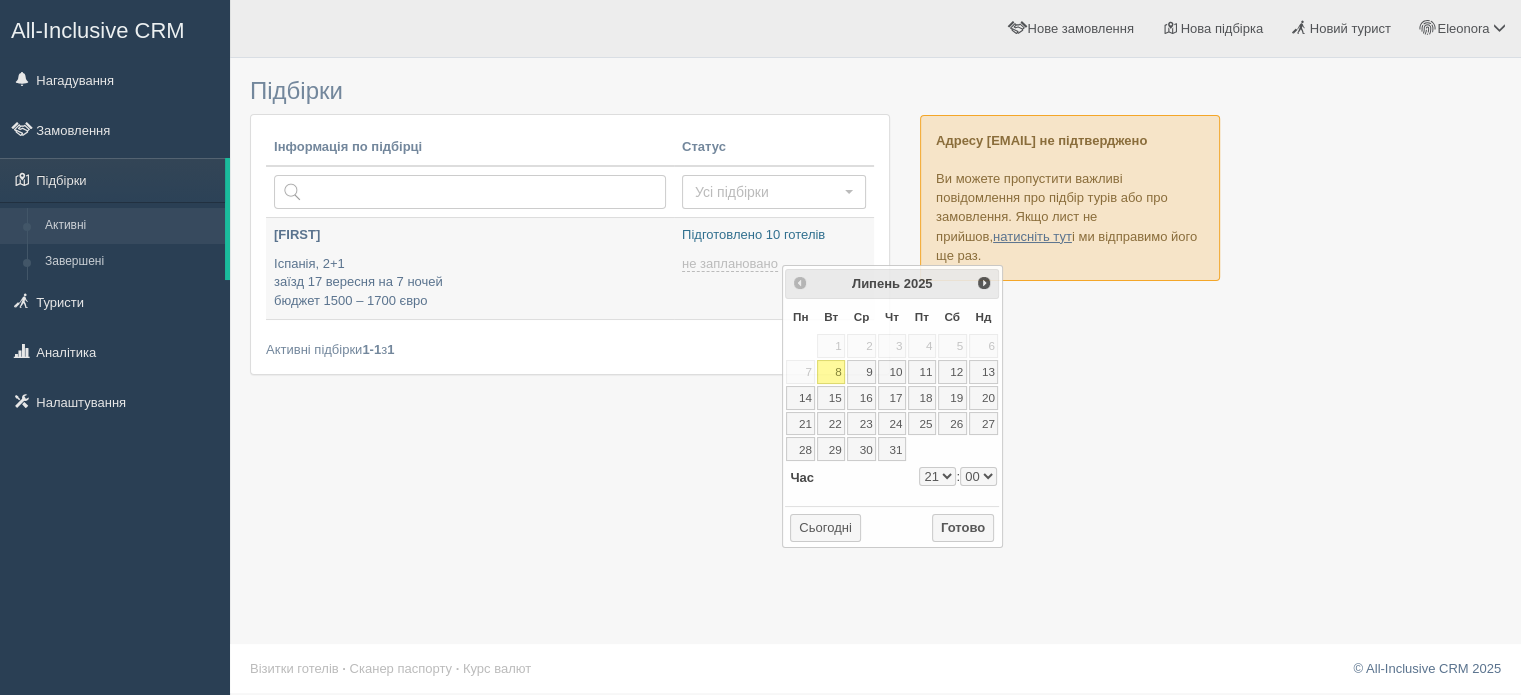 click on "Підготовлено 10 готелів
не заплановано
2025-07-08 21:00" at bounding box center (774, 268) 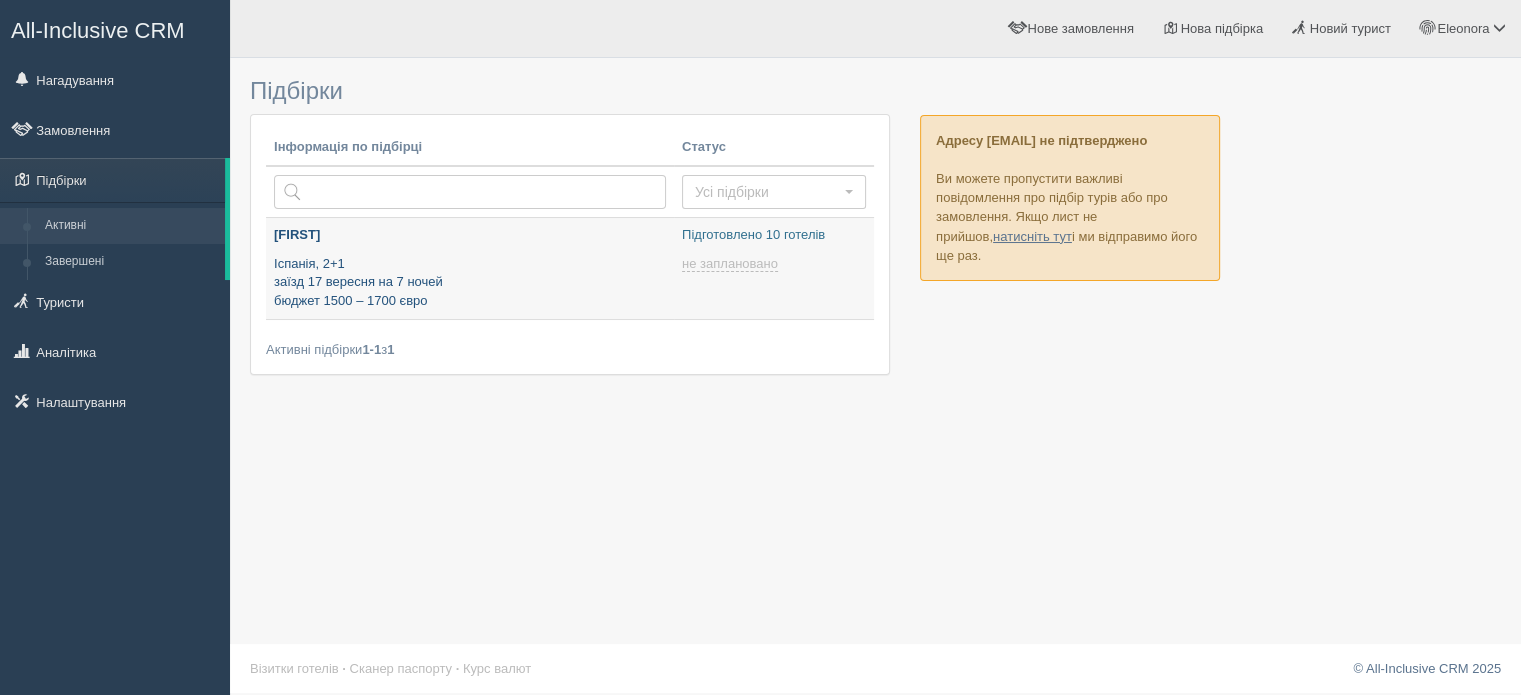 click on "[COUNTRY], 2+1 [DATE] [MONTH] [DATE] [MONTH] [DURATION] [CURRENCY] [PRICE] – [PRICE] [CURRENCY]" at bounding box center [470, 283] 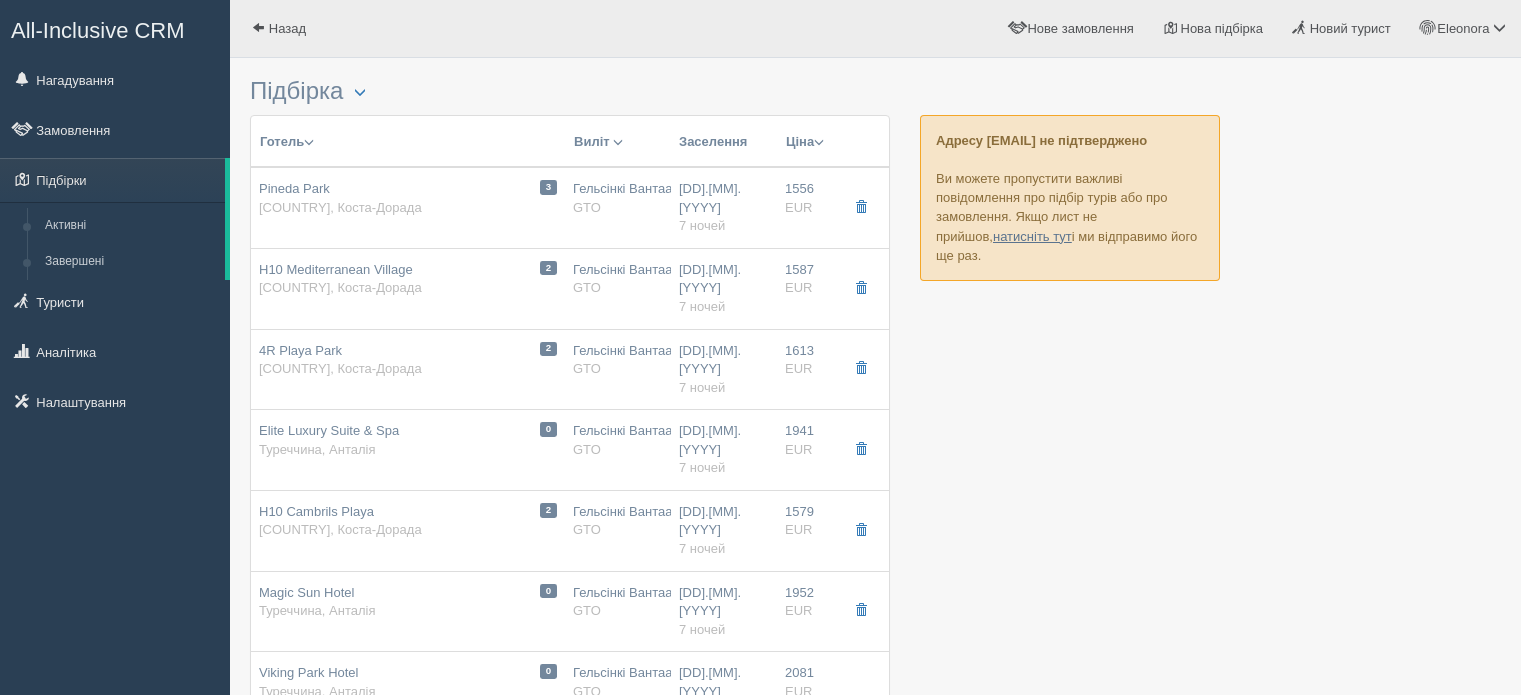 scroll, scrollTop: 0, scrollLeft: 0, axis: both 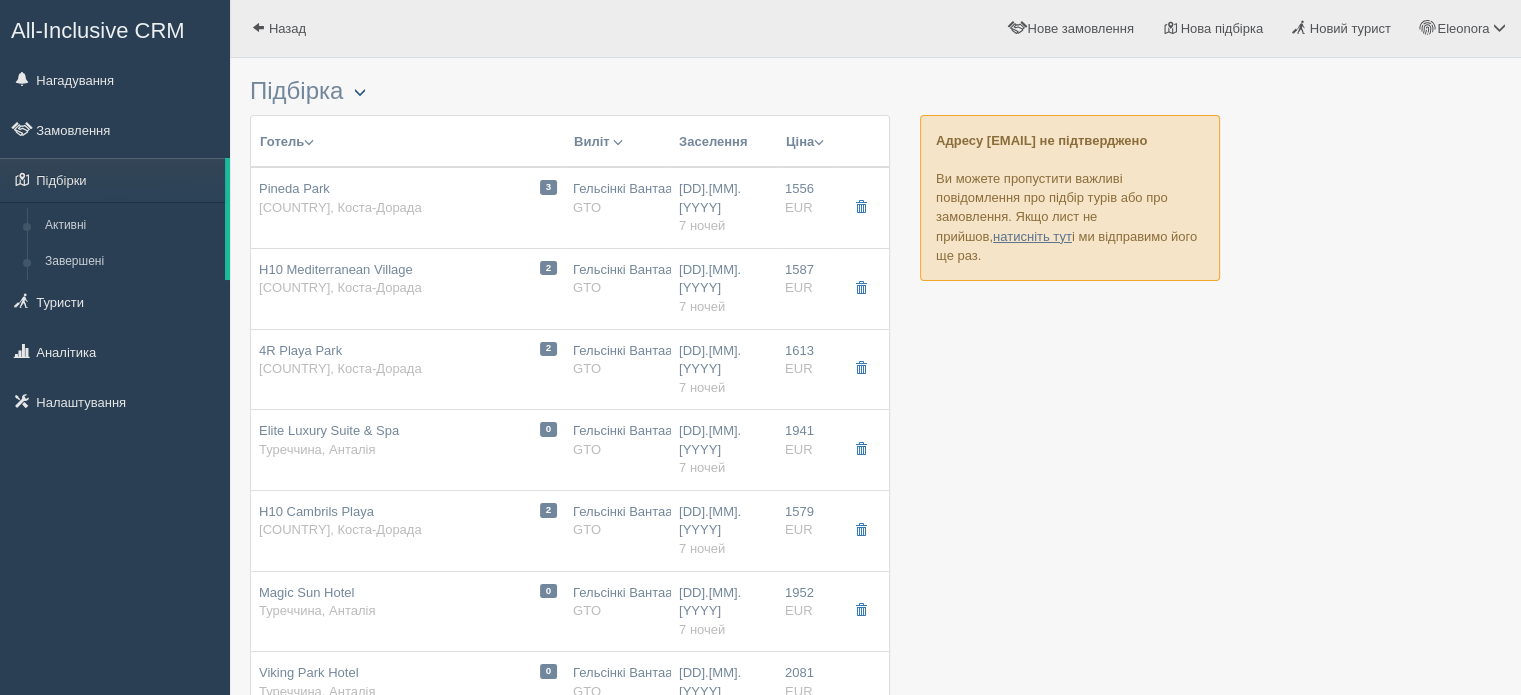 click at bounding box center (360, 93) 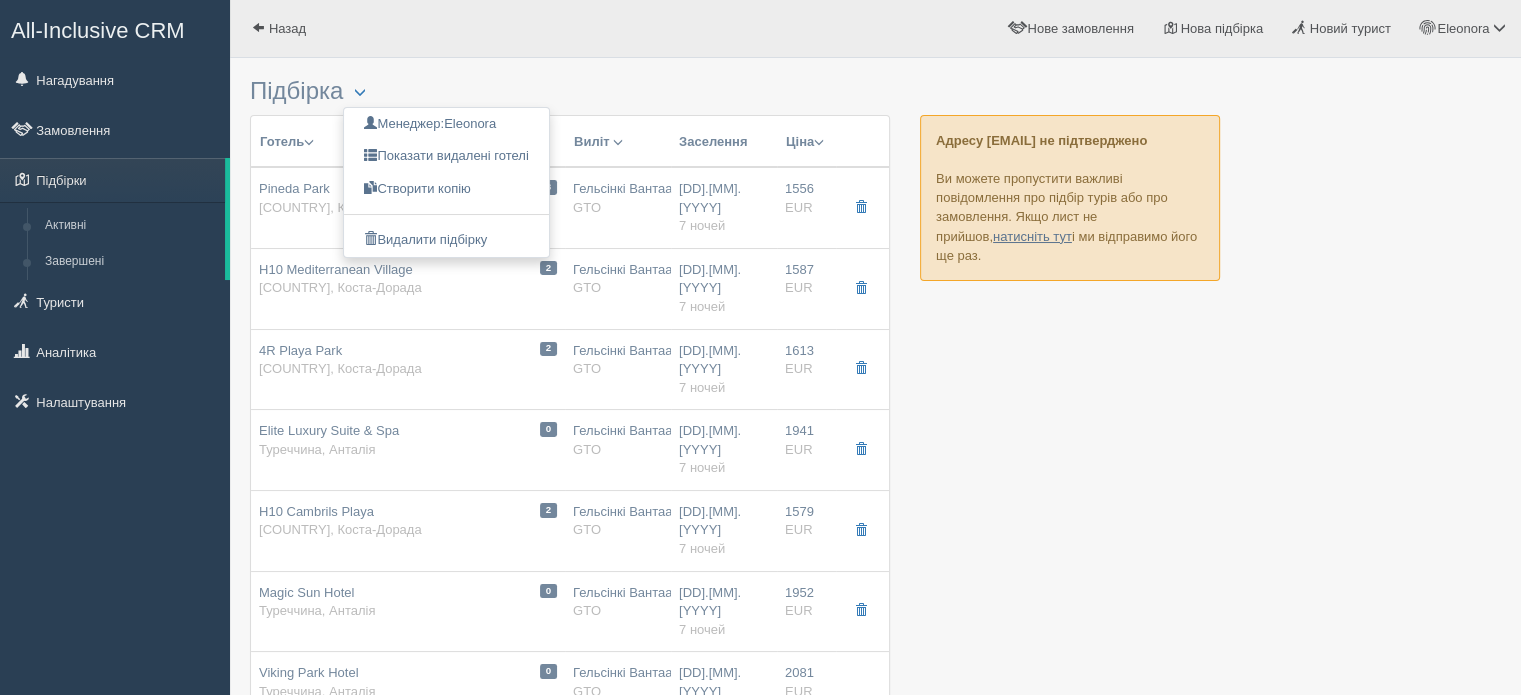 click at bounding box center [875, 931] 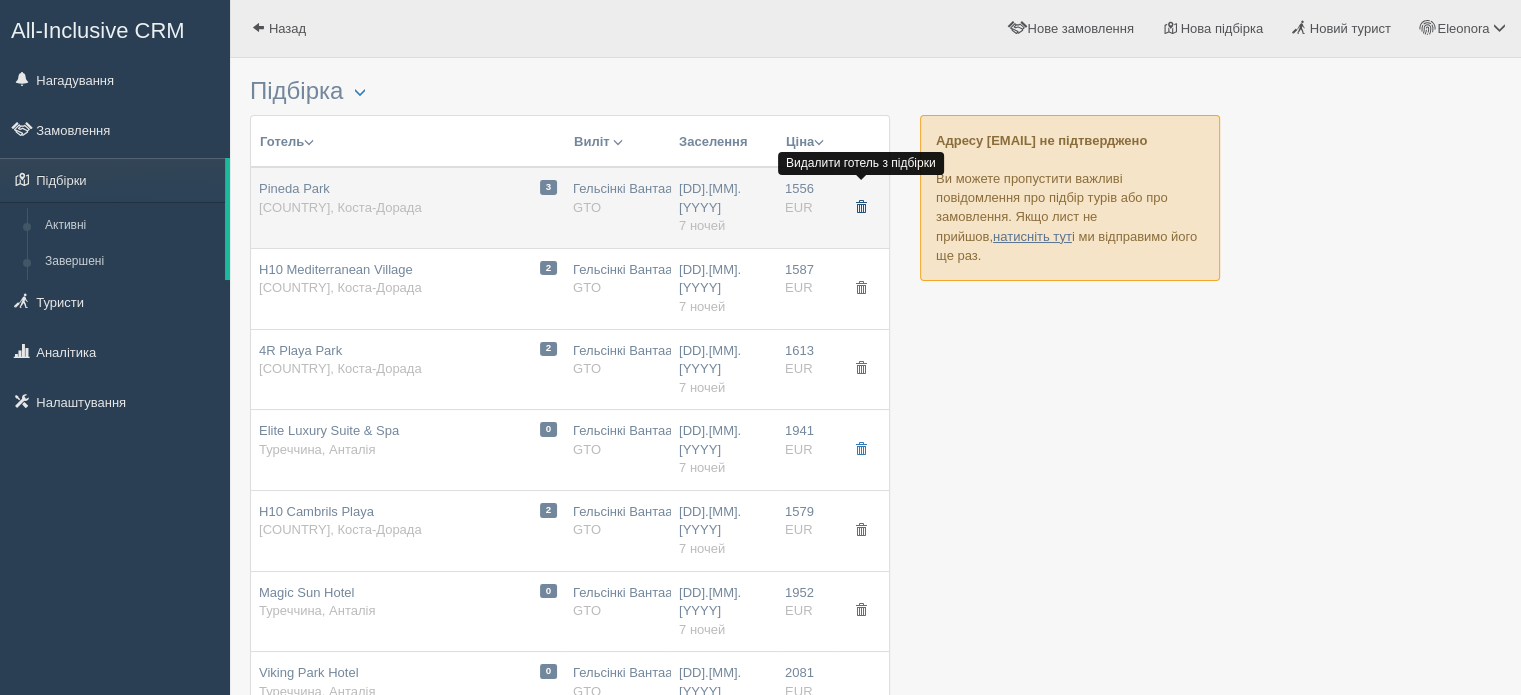 click at bounding box center (861, 207) 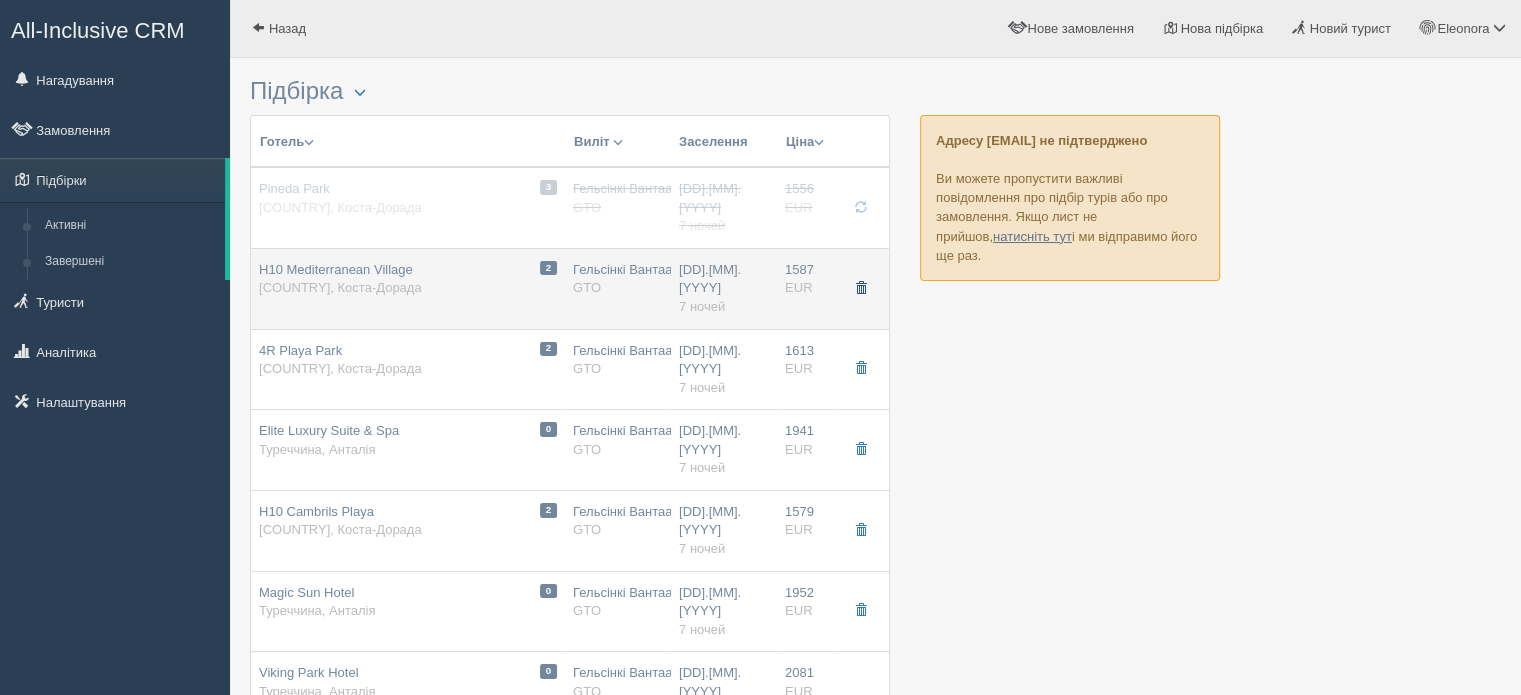 click at bounding box center (0, 0) 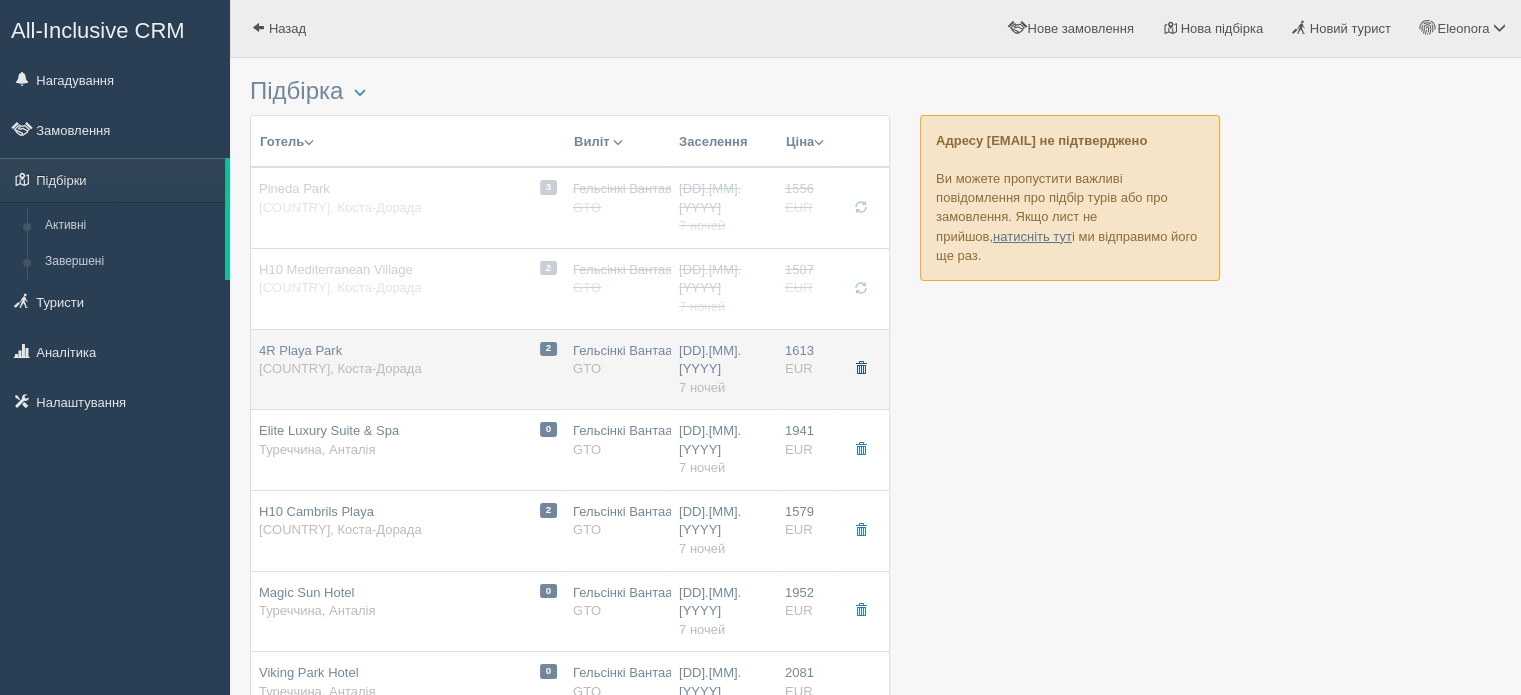 click at bounding box center (0, 0) 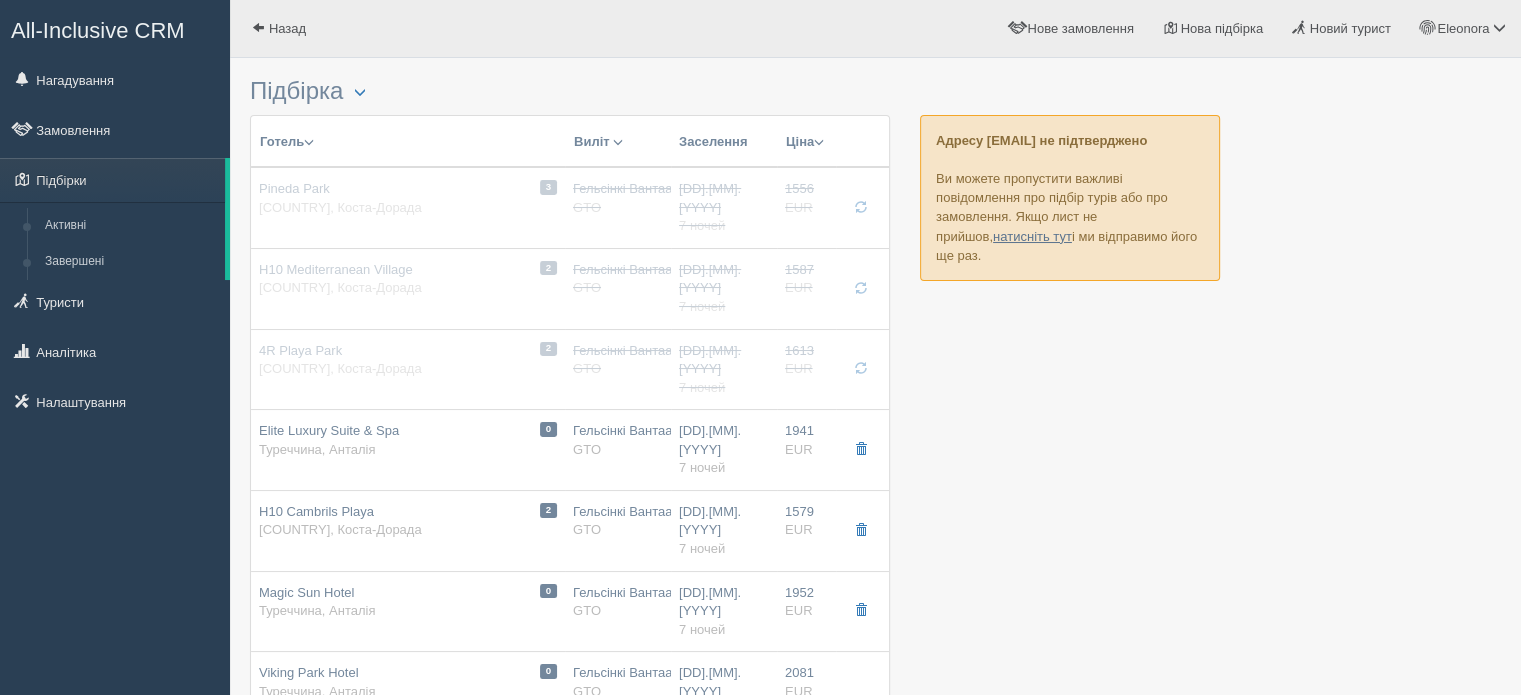 click at bounding box center [875, 931] 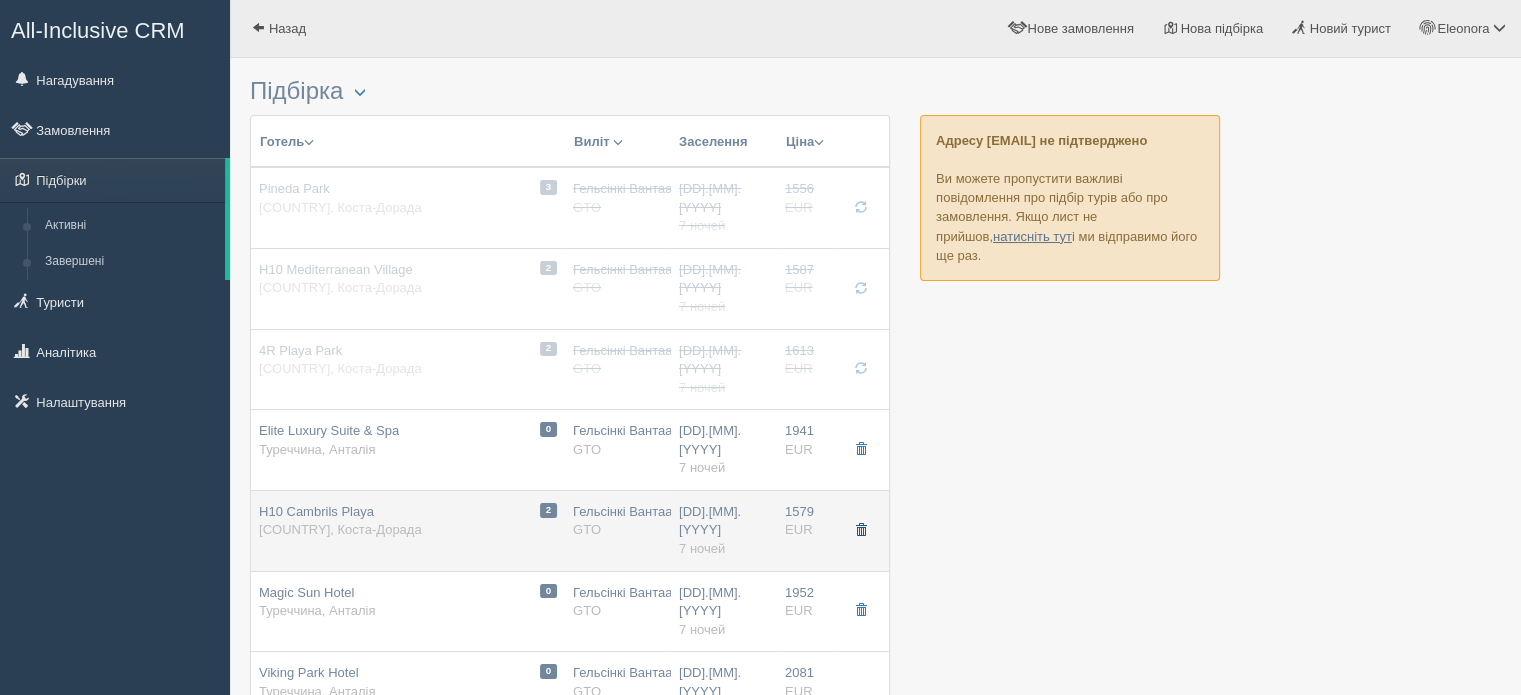click at bounding box center (0, 0) 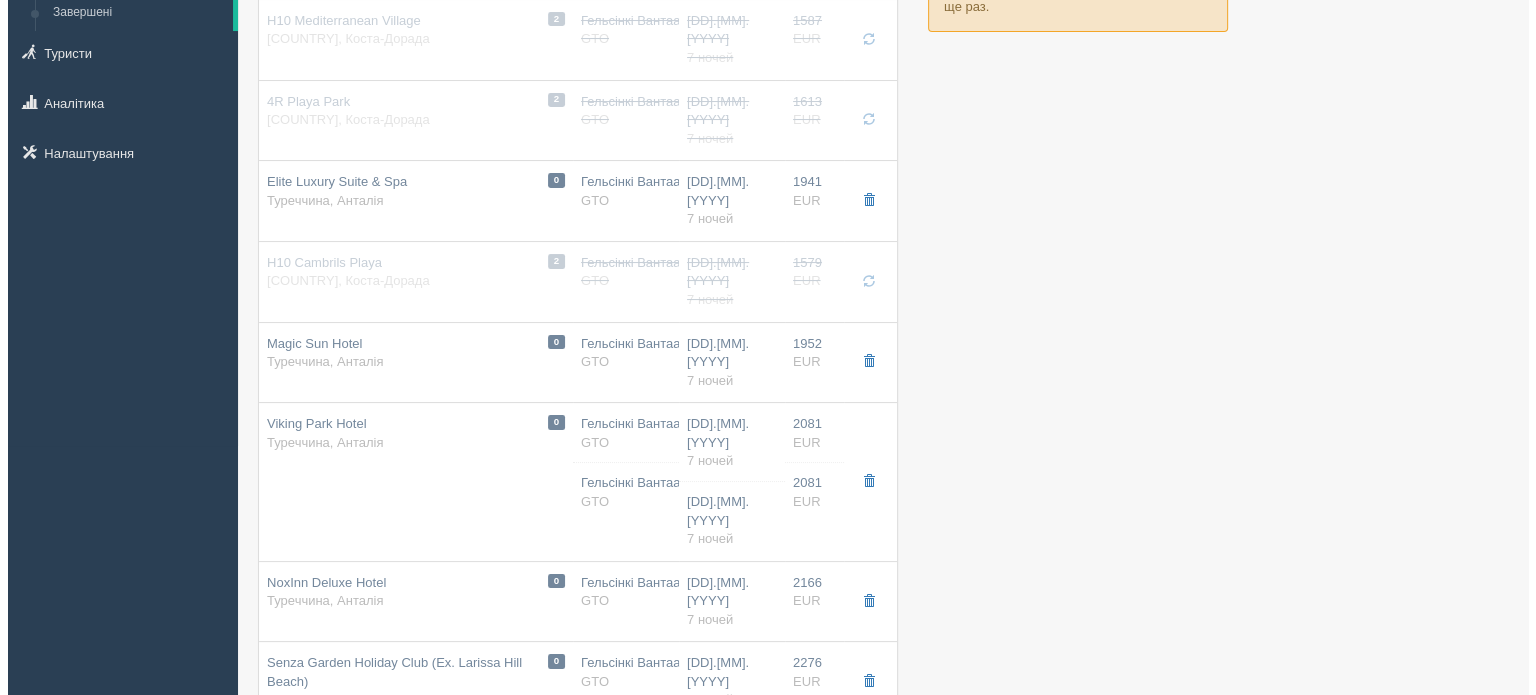 scroll, scrollTop: 280, scrollLeft: 0, axis: vertical 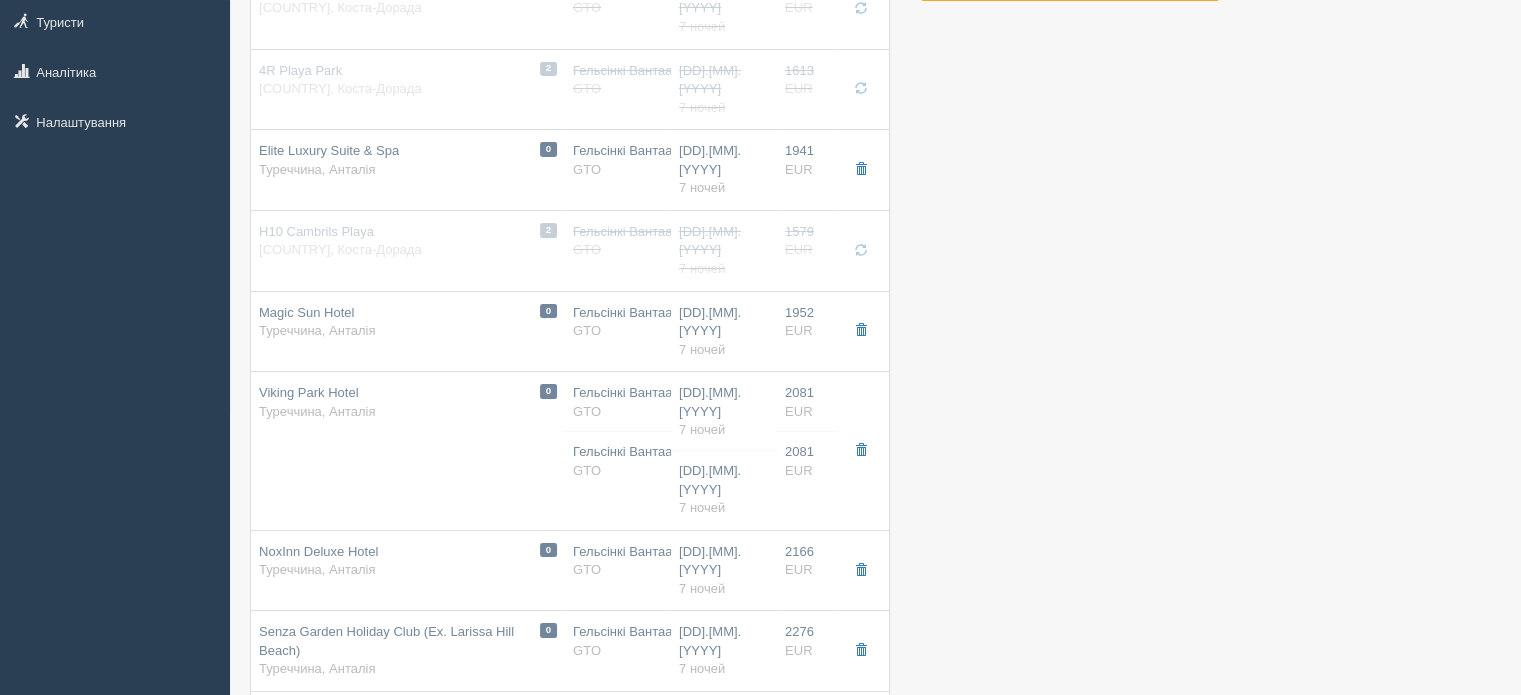 click on "Надіслати туристу" at bounding box center [345, 869] 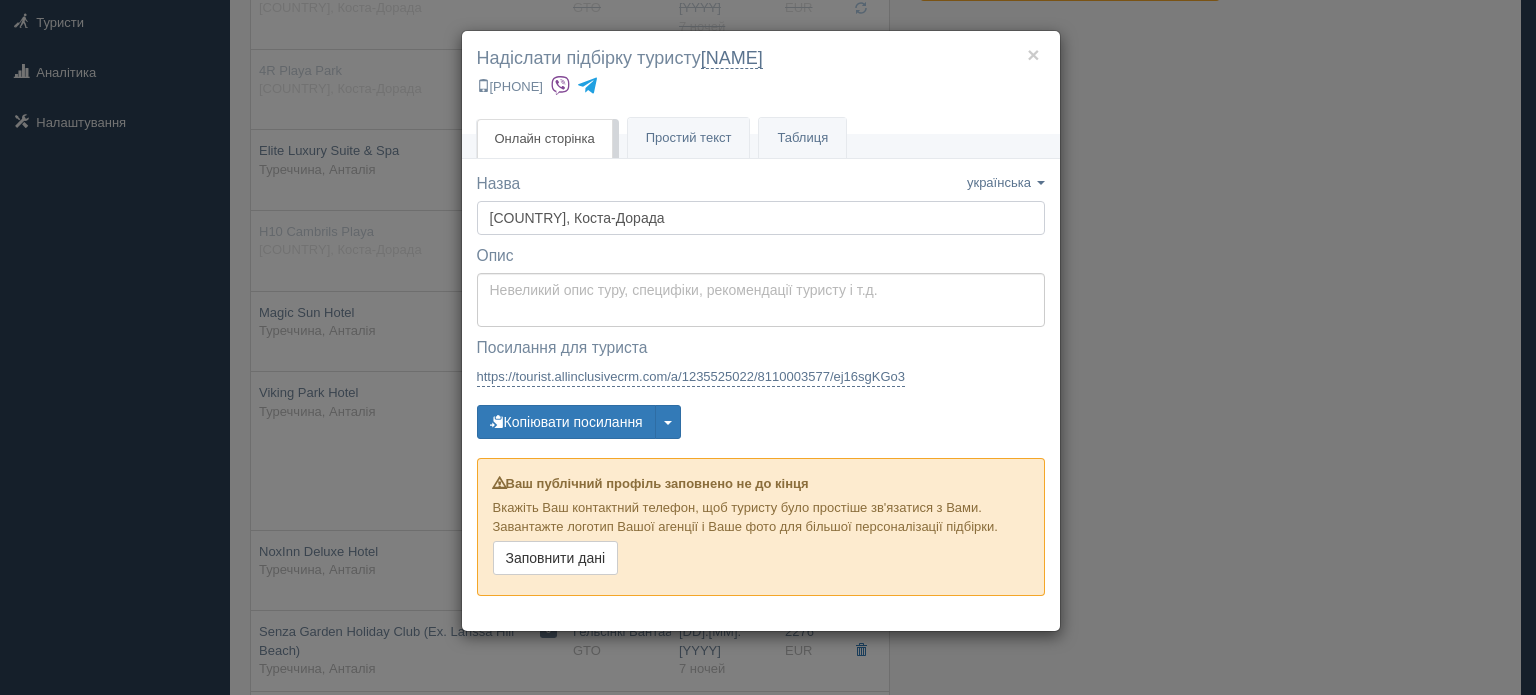 click on "[COUNTRY], Коста-Дорада" at bounding box center (761, 218) 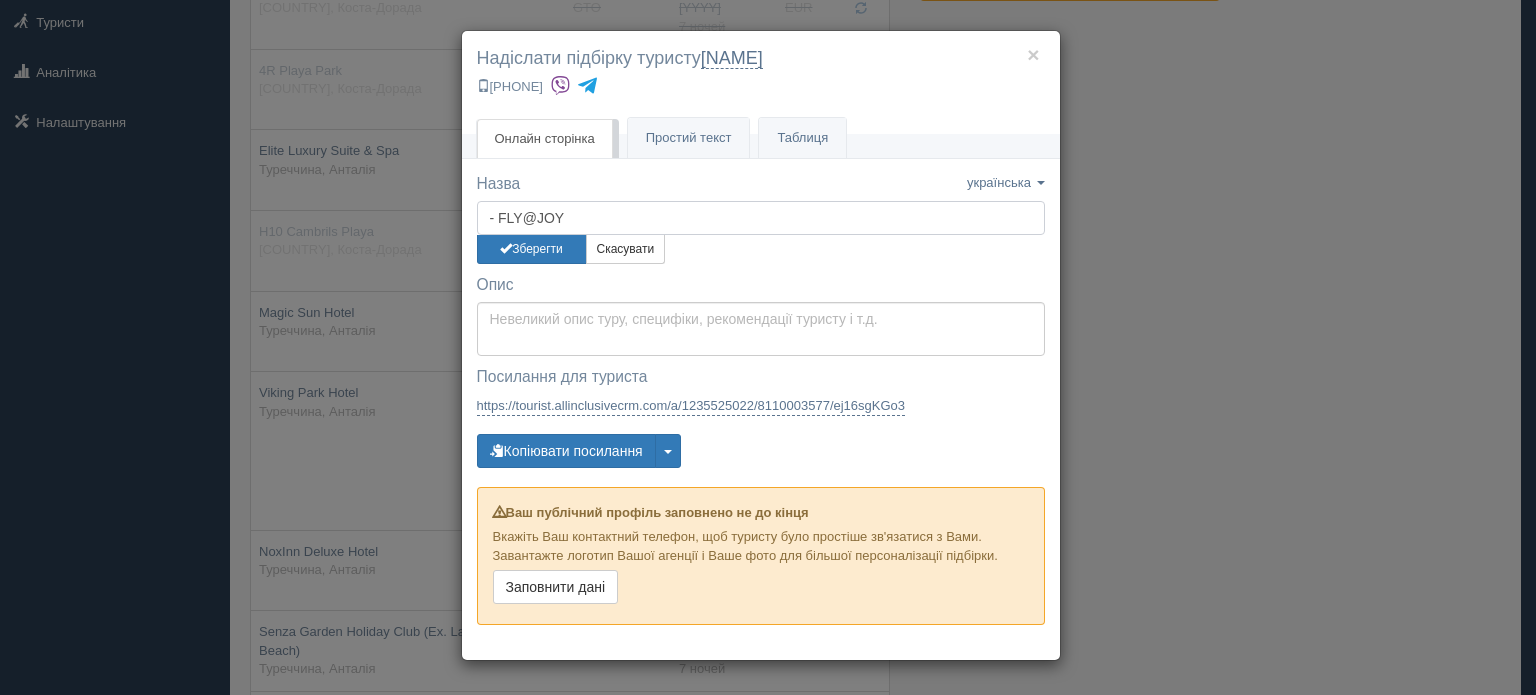 click on "- FLY@JOY" at bounding box center (761, 218) 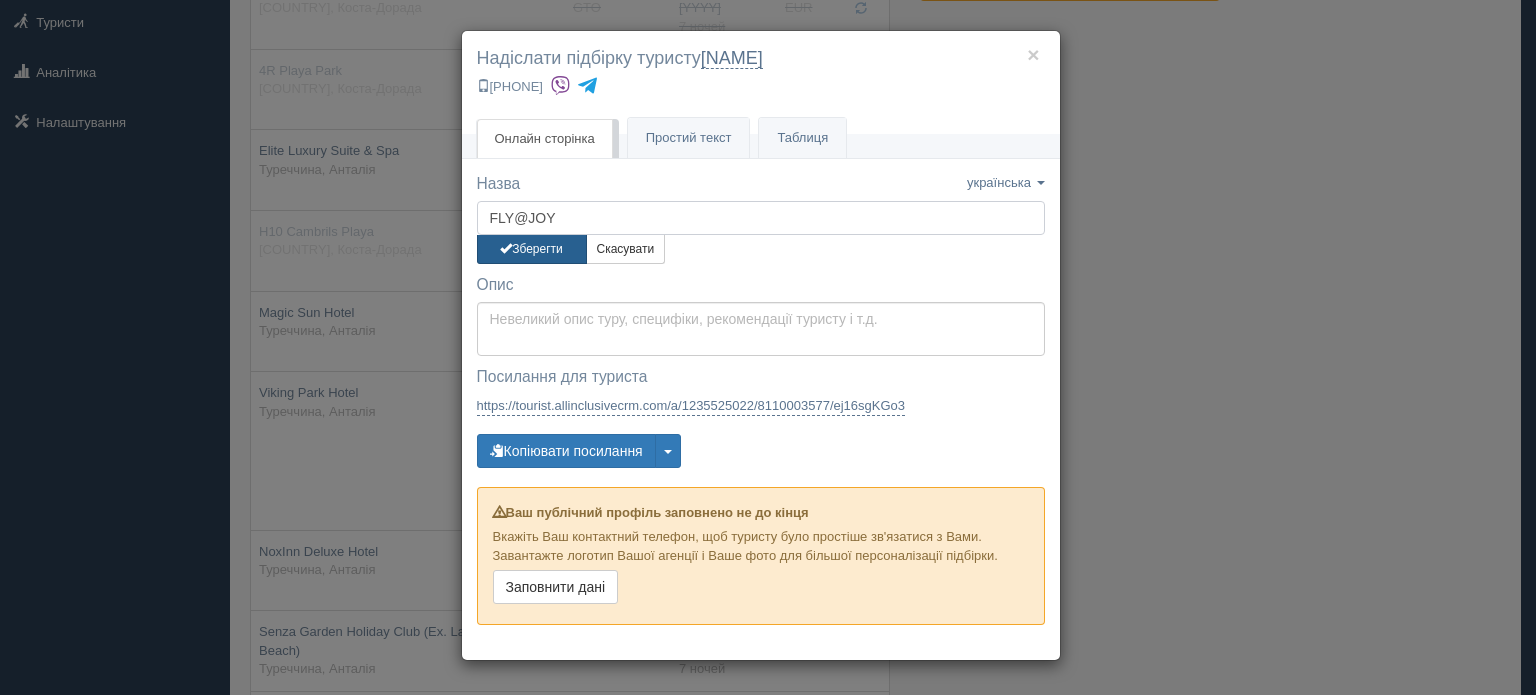 type on "FLY@JOY" 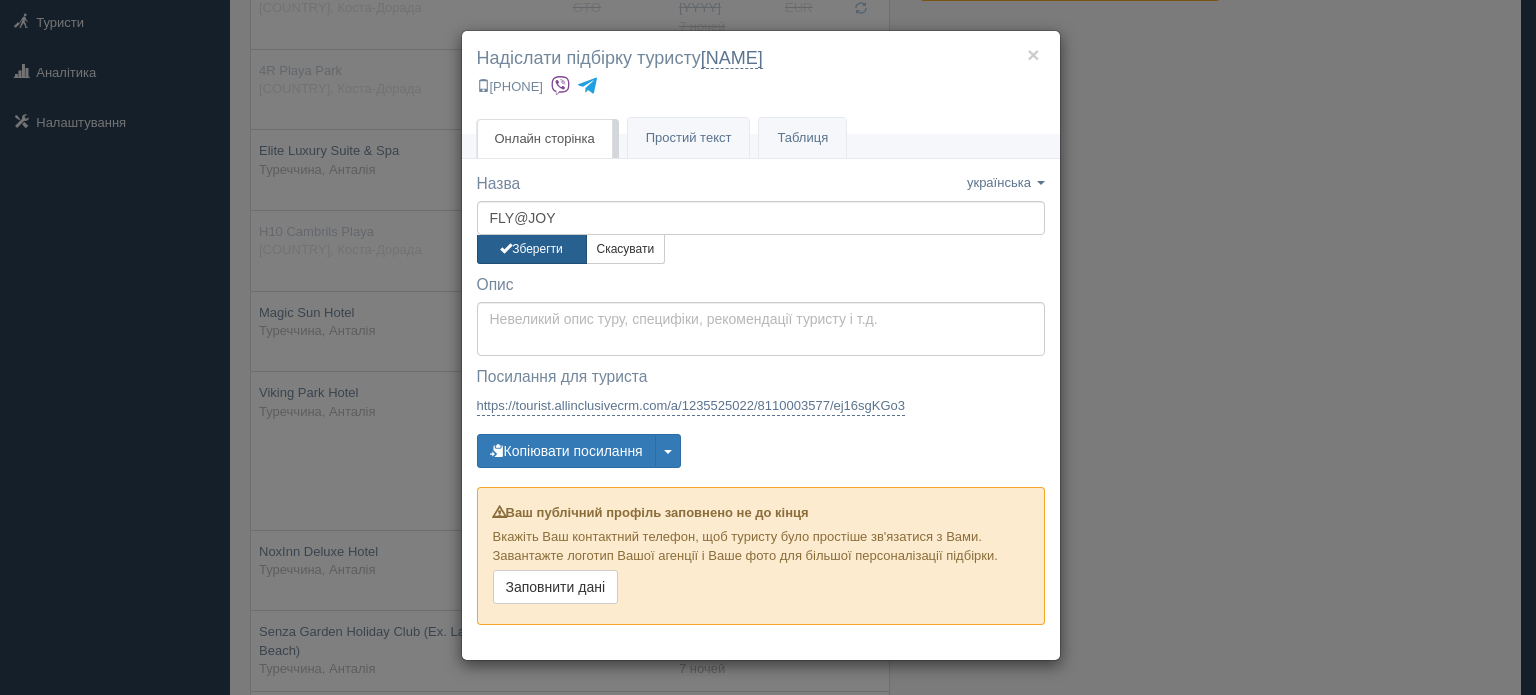 click on "Зберегти" at bounding box center [532, 249] 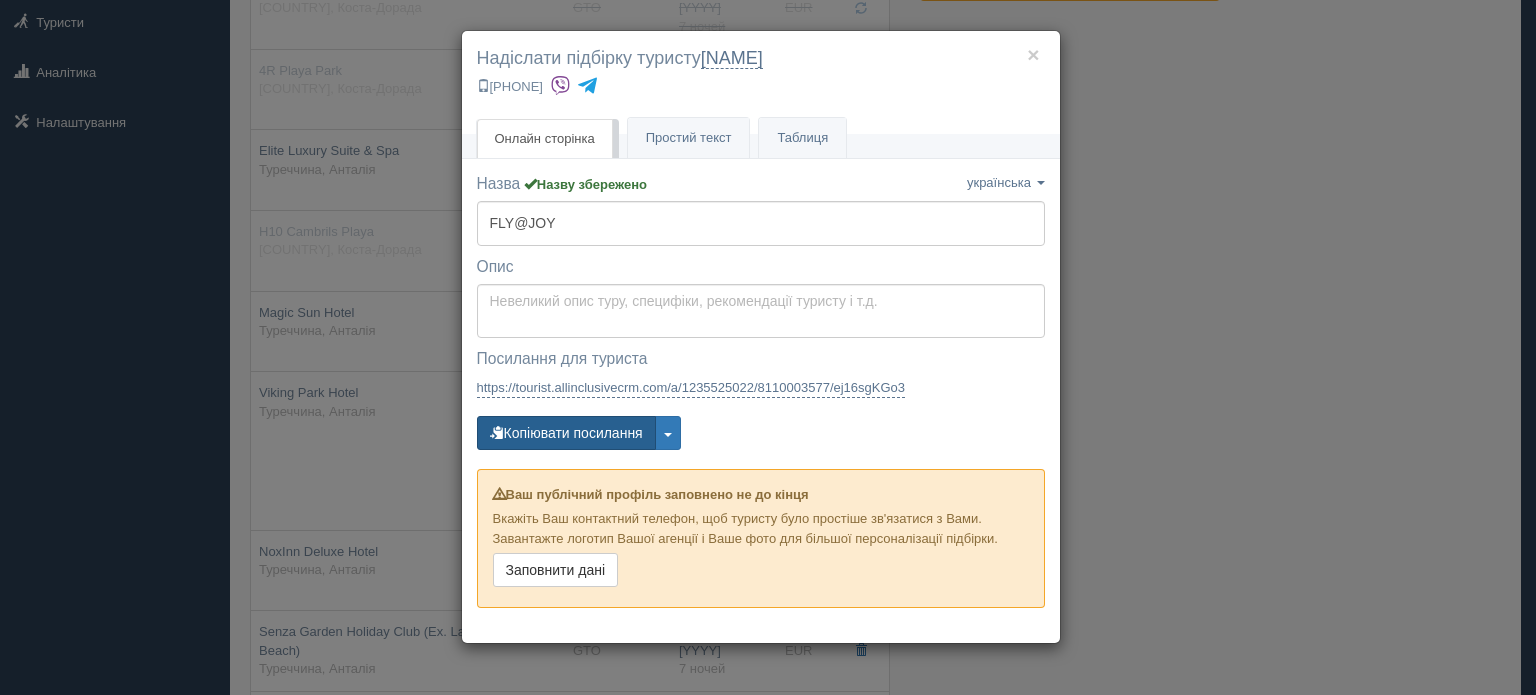 click on "Копіювати посилання" at bounding box center [566, 433] 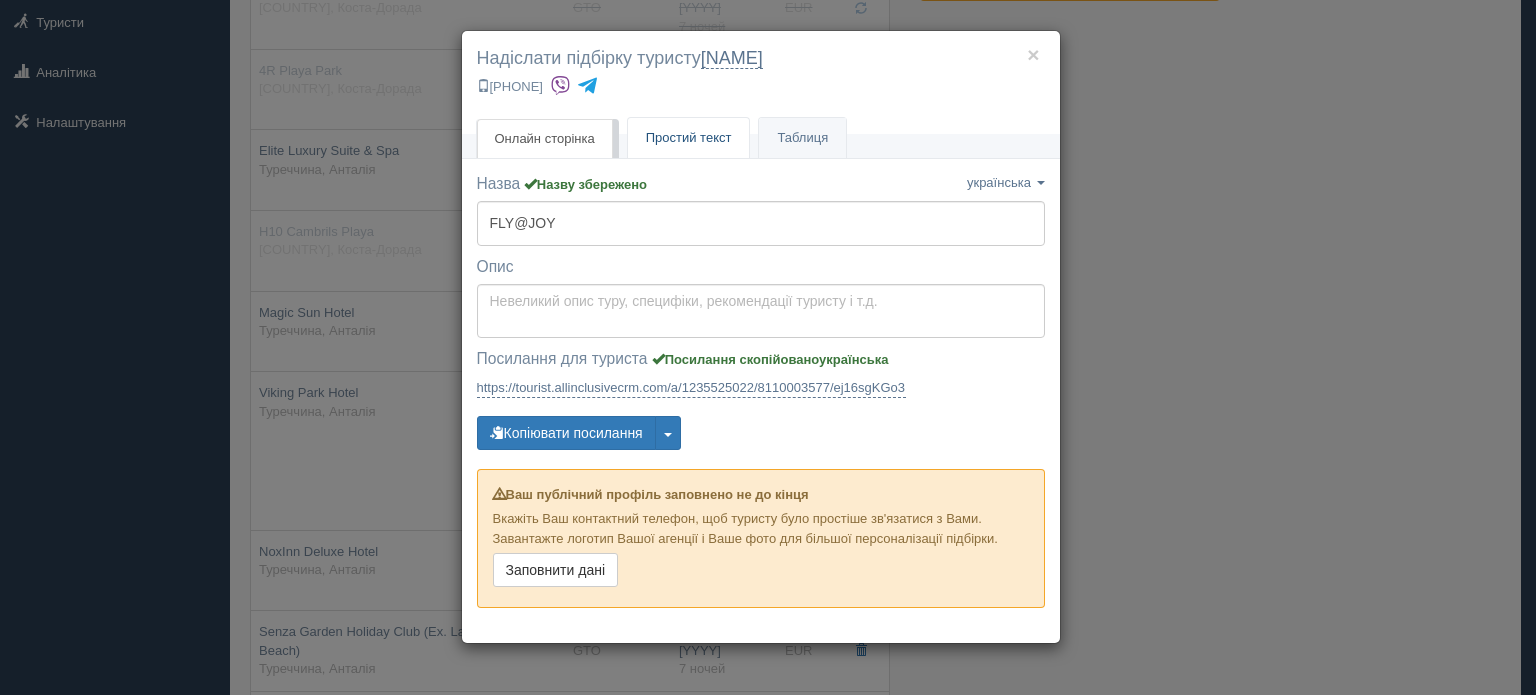 click on "Простий текст" at bounding box center (689, 137) 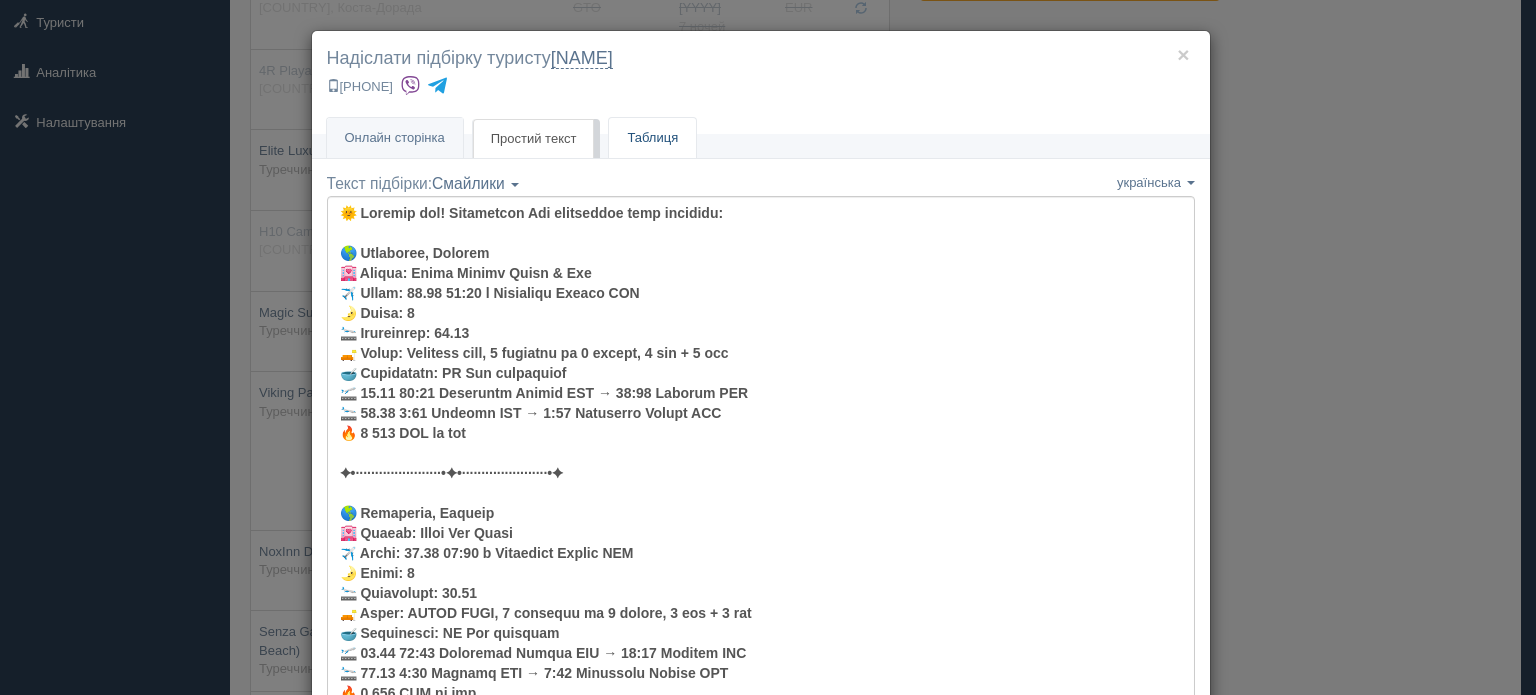 click on "Таблиця" at bounding box center (652, 138) 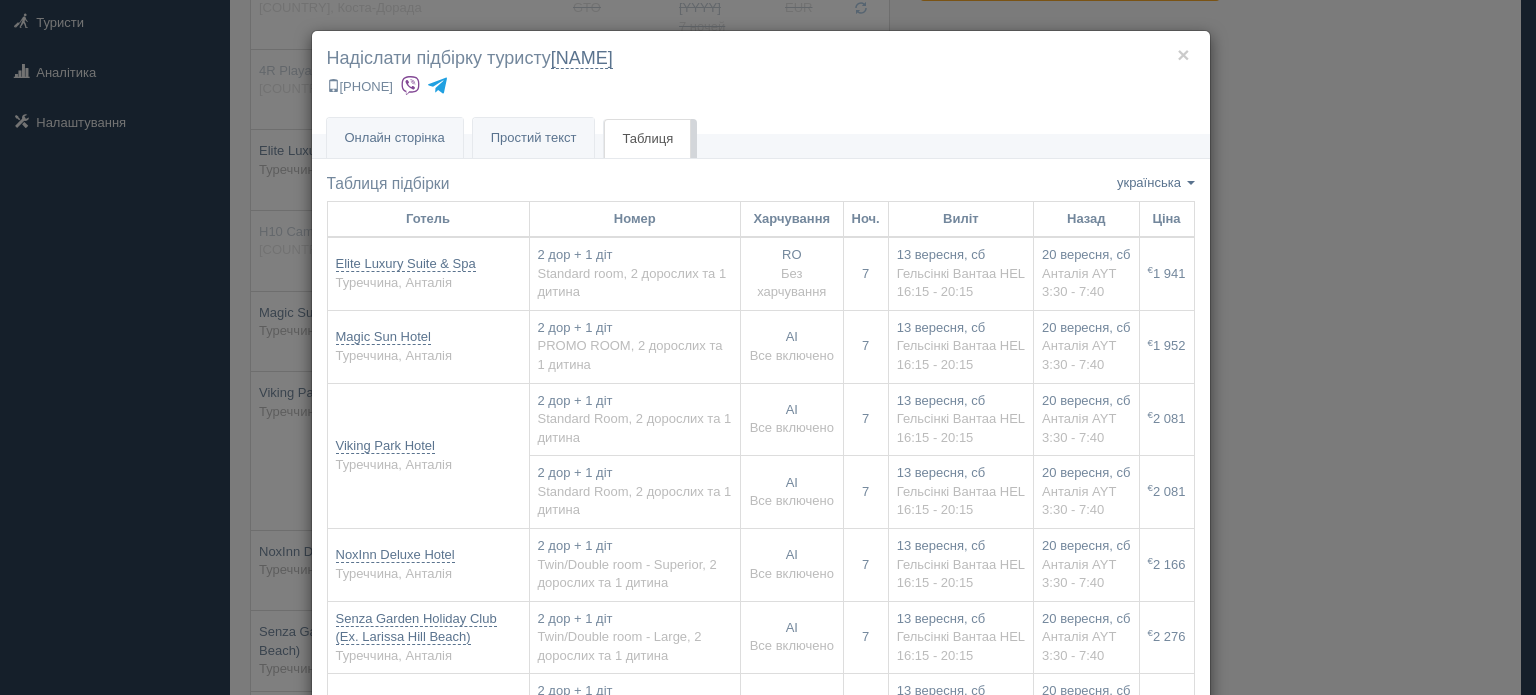 click on "AI
Все включено" at bounding box center (791, 273) 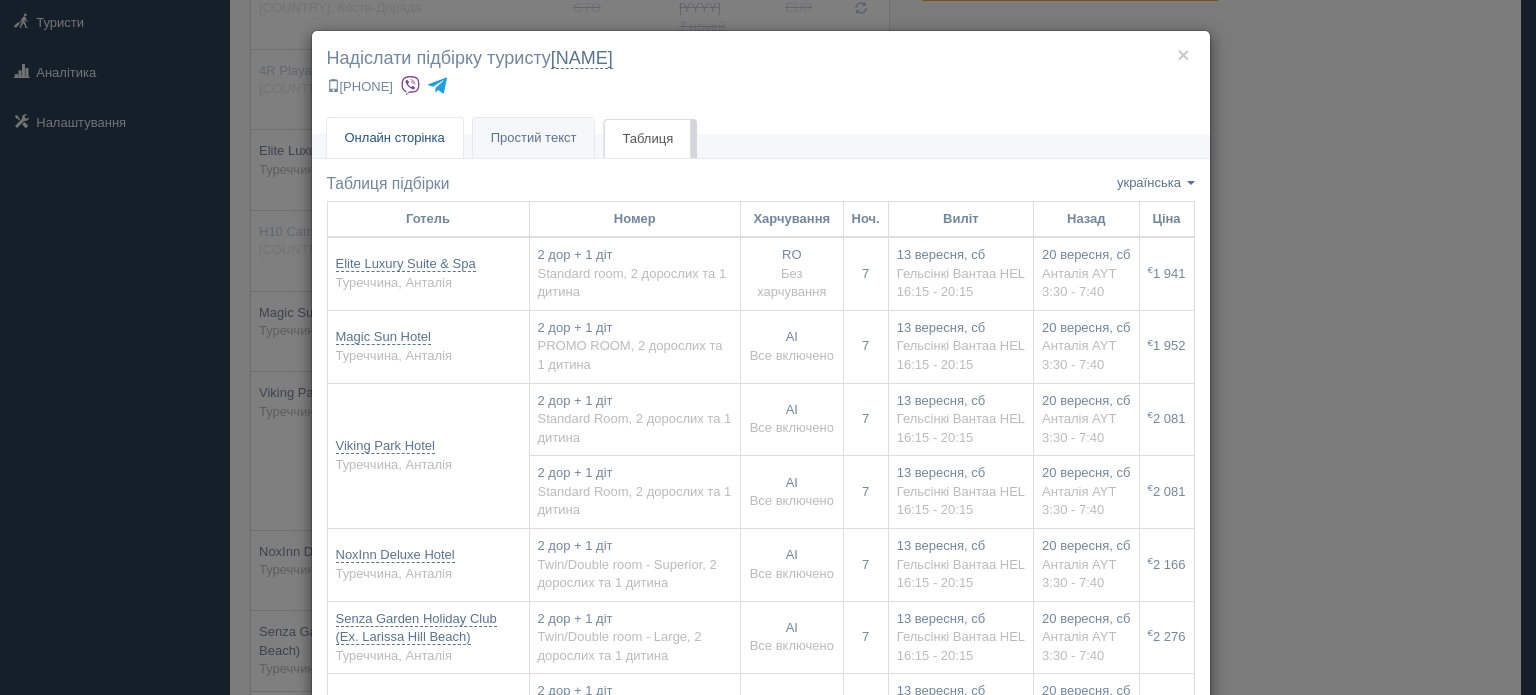 click on "Онлайн сторінка
Онлайн" at bounding box center (395, 138) 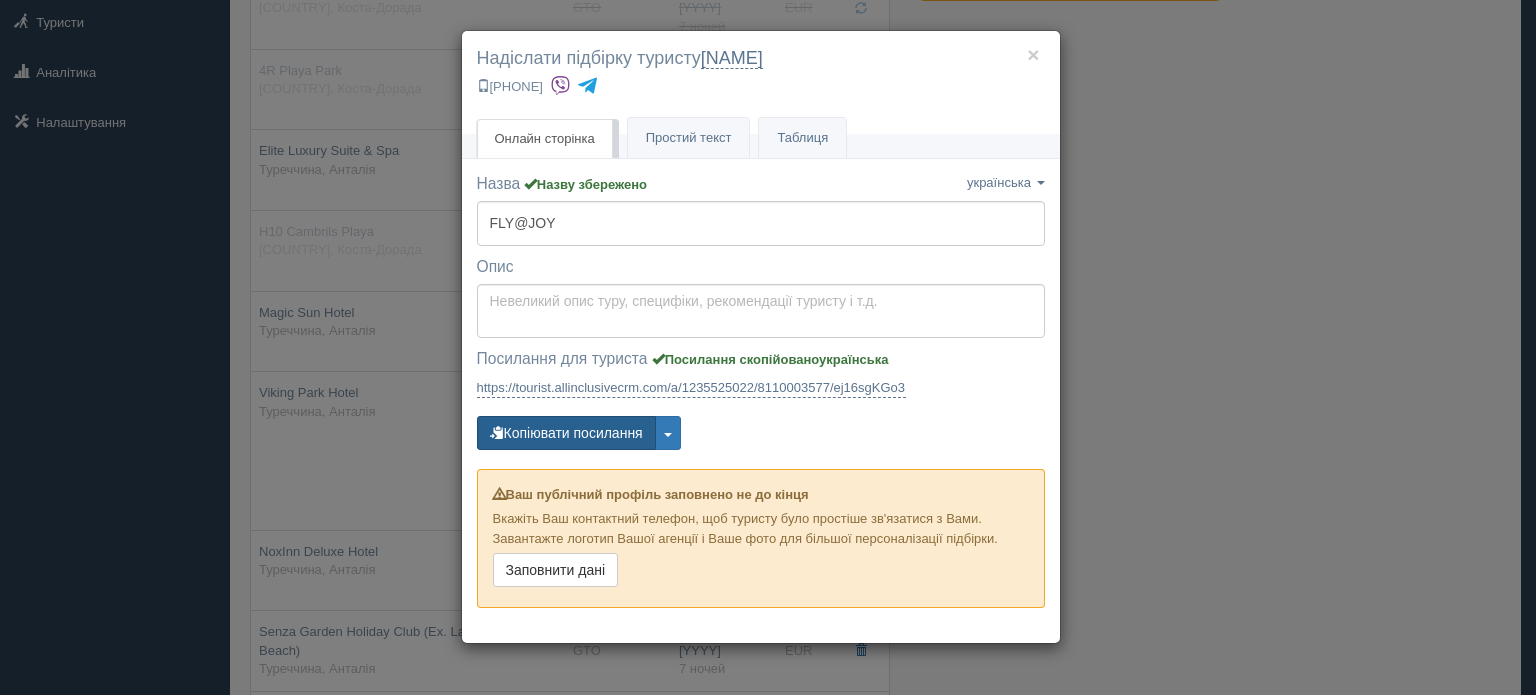 click on "Копіювати посилання" at bounding box center [566, 433] 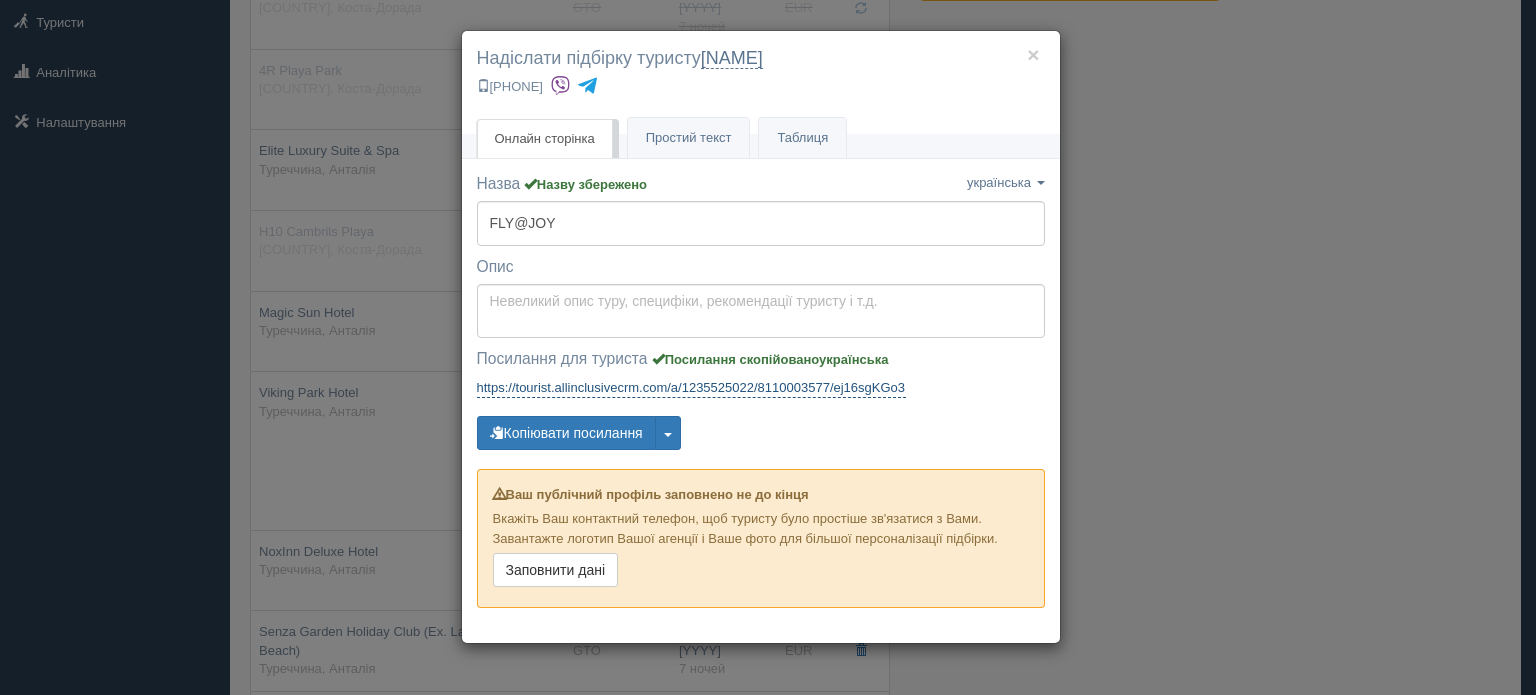 click on "https://tourist.allinclusivecrm.com/a/1235525022/8110003577/ej16sgKGo3     https://tourist.allinclusivecrm.com/a/1235525022/8110003577/ej16sgKGo3" at bounding box center [692, 388] 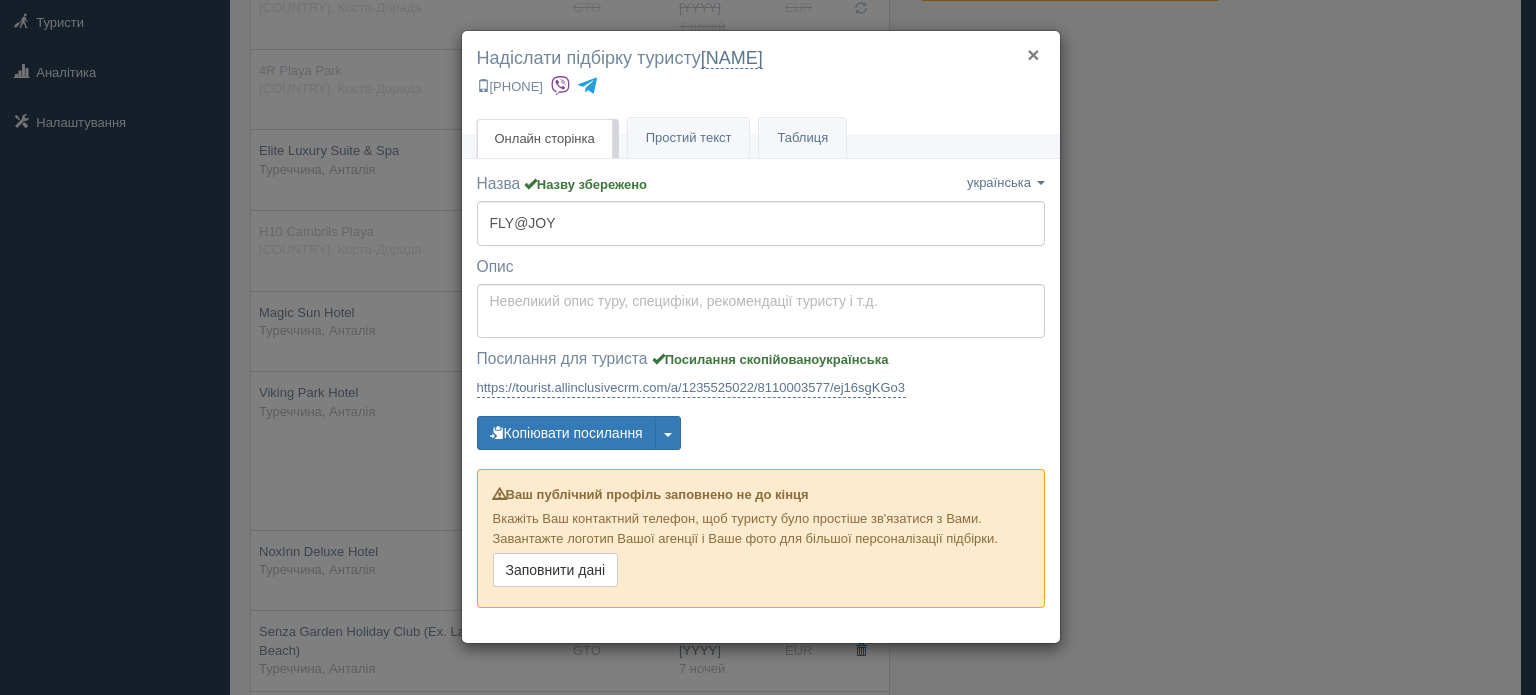click on "×" at bounding box center (1033, 54) 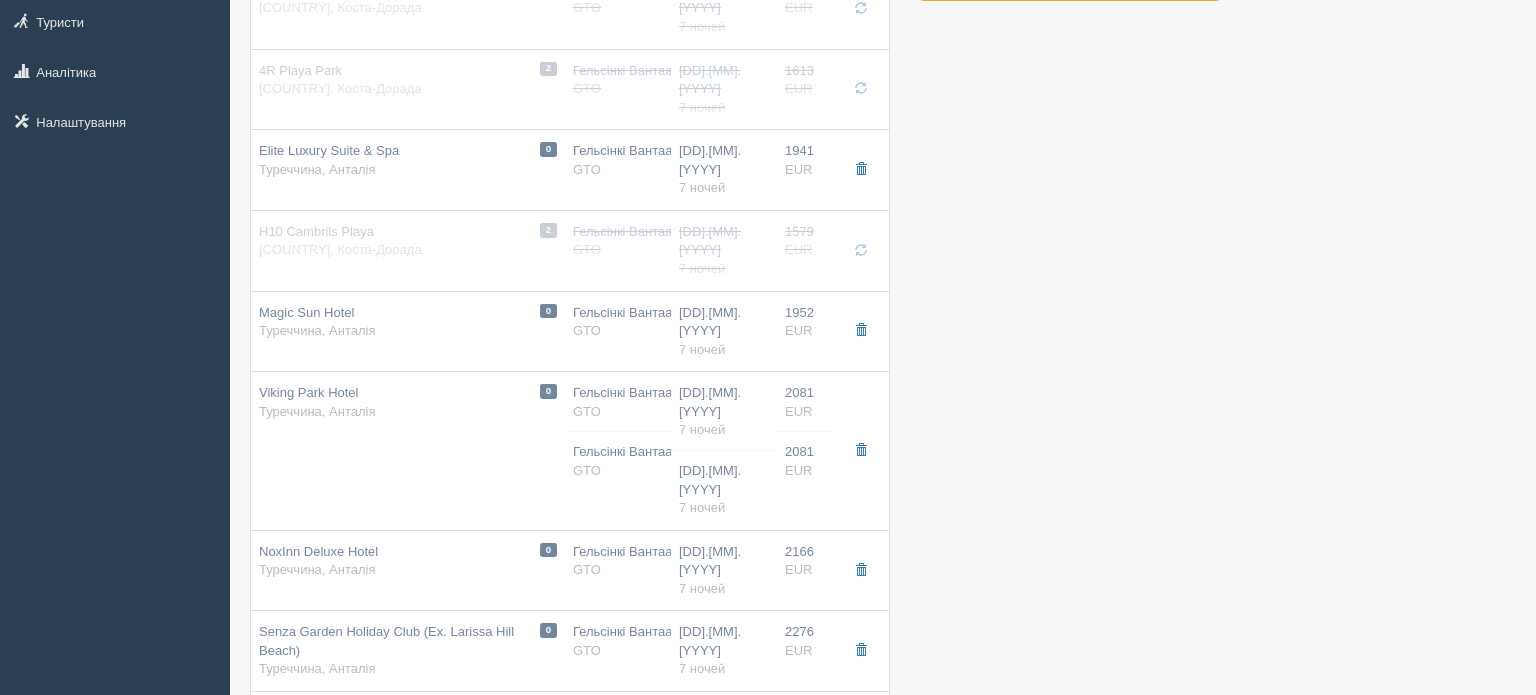 scroll, scrollTop: 281, scrollLeft: 0, axis: vertical 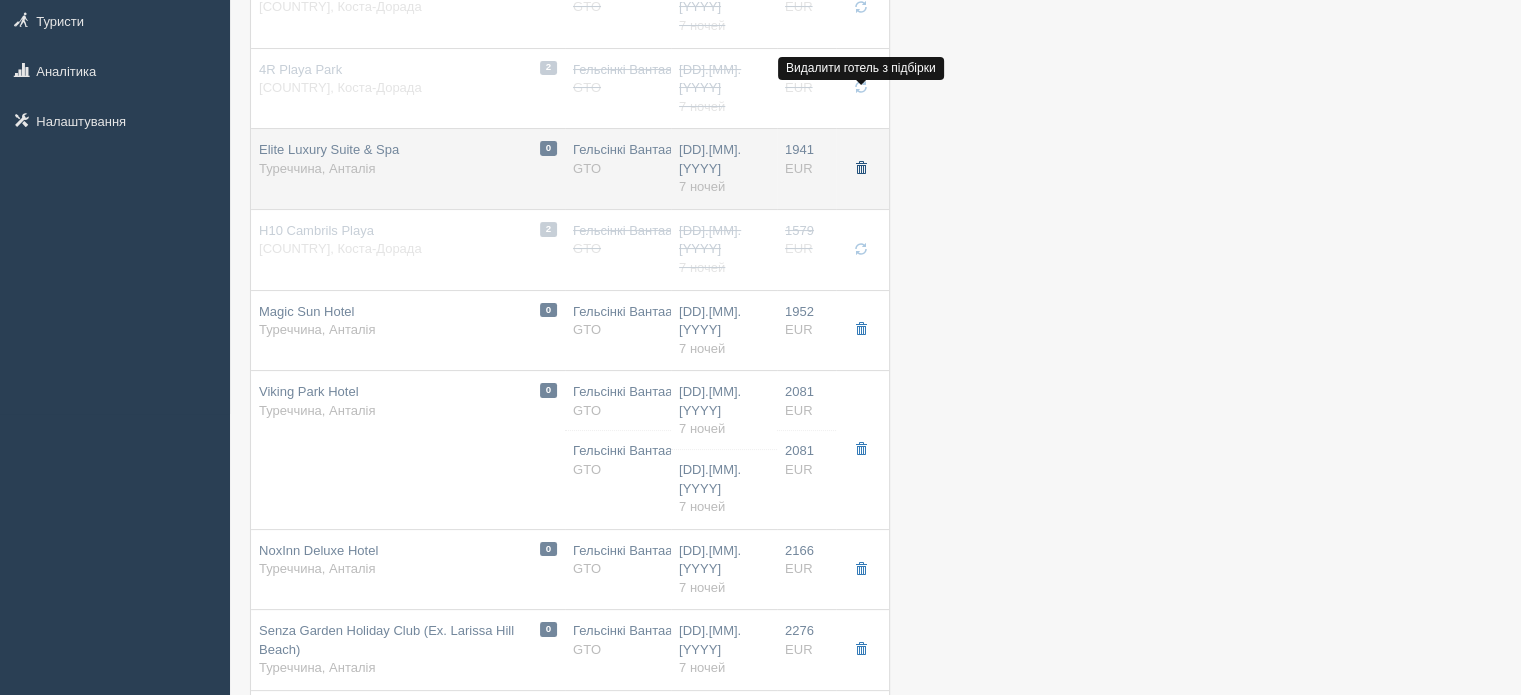 click at bounding box center [861, 168] 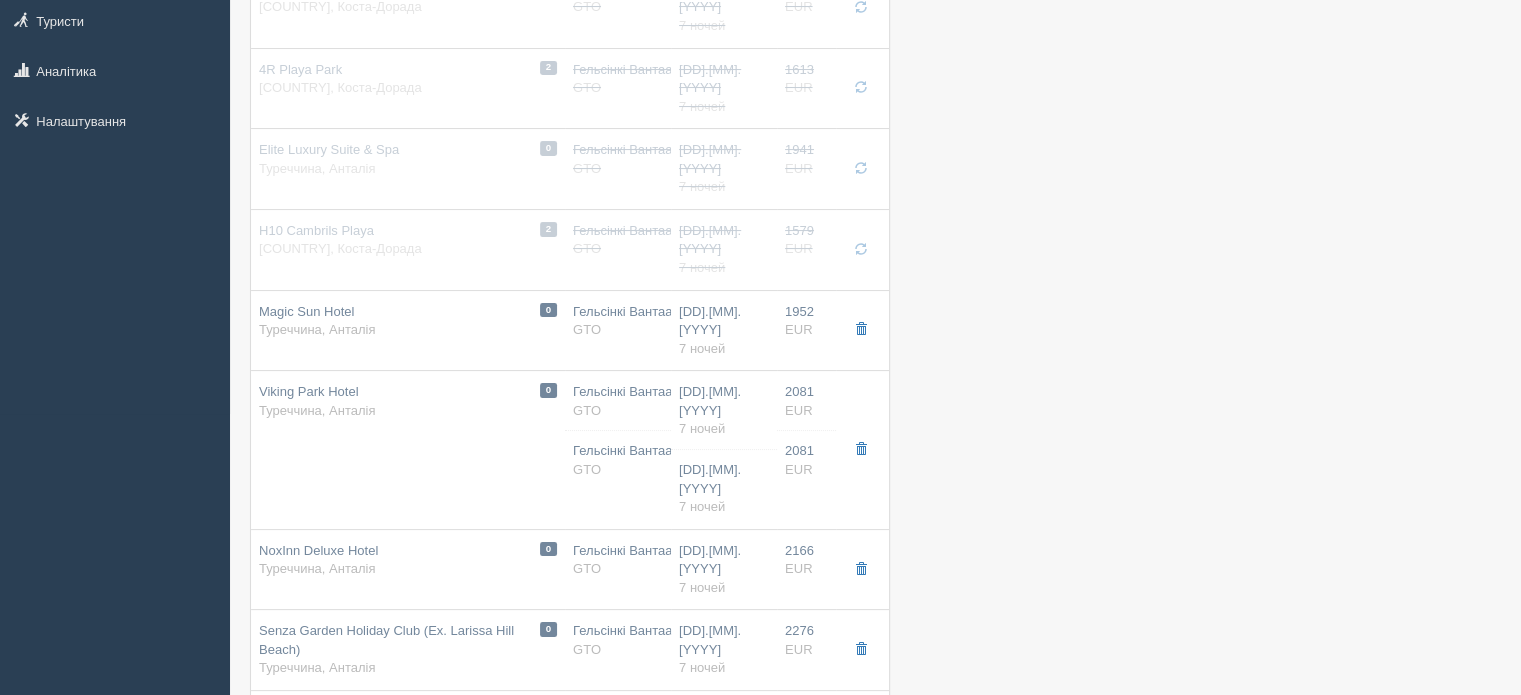 click on "Надіслати туристу" at bounding box center (345, 868) 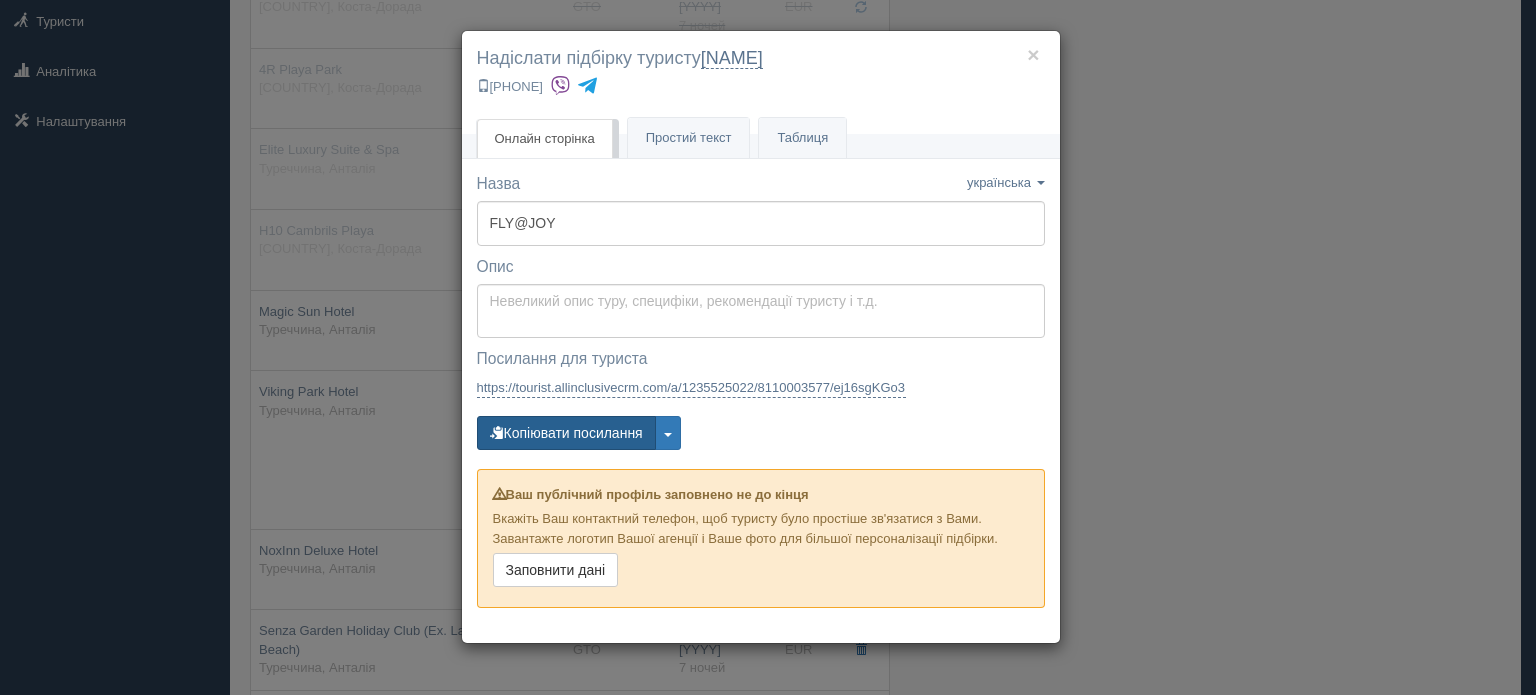 click on "Копіювати посилання" at bounding box center (566, 433) 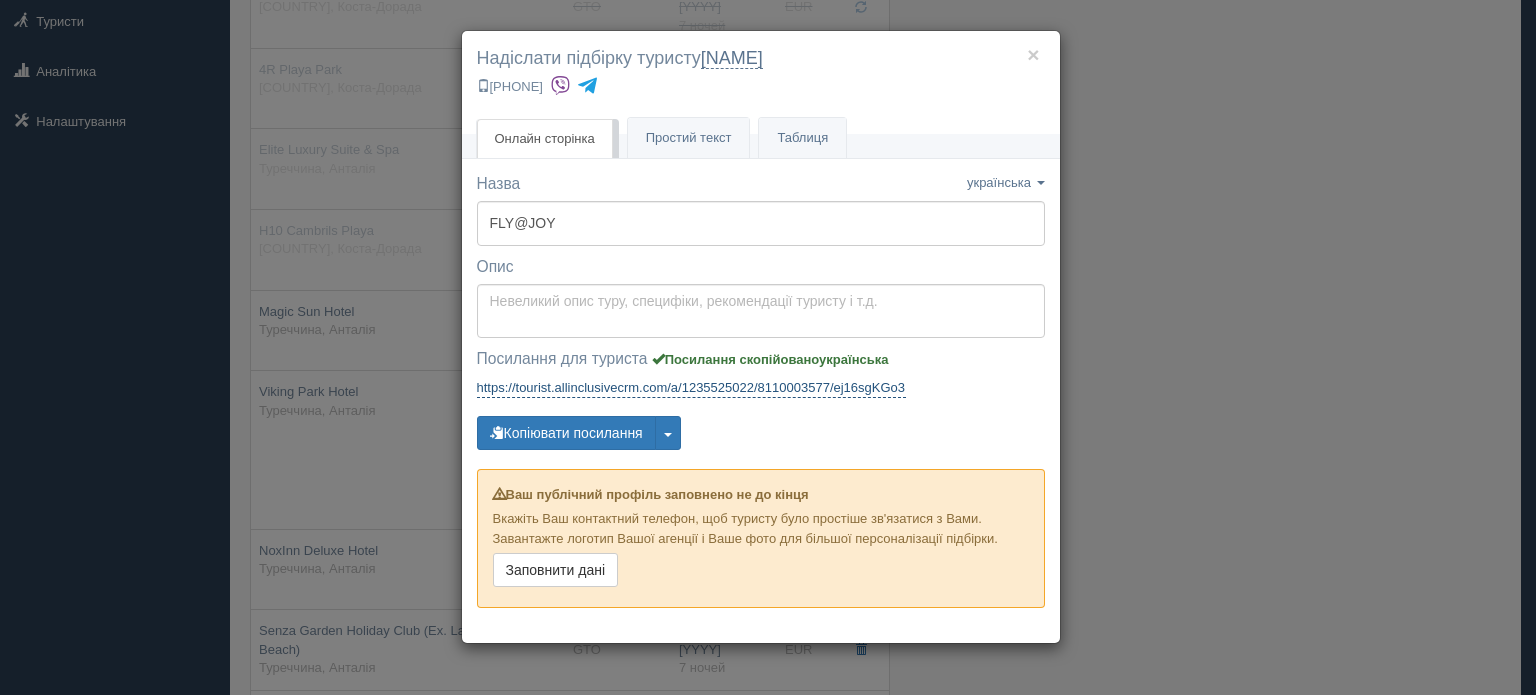 click on "https://tourist.allinclusivecrm.com/a/1235525022/8110003577/ej16sgKGo3     https://tourist.allinclusivecrm.com/a/1235525022/8110003577/ej16sgKGo3" at bounding box center (692, 388) 